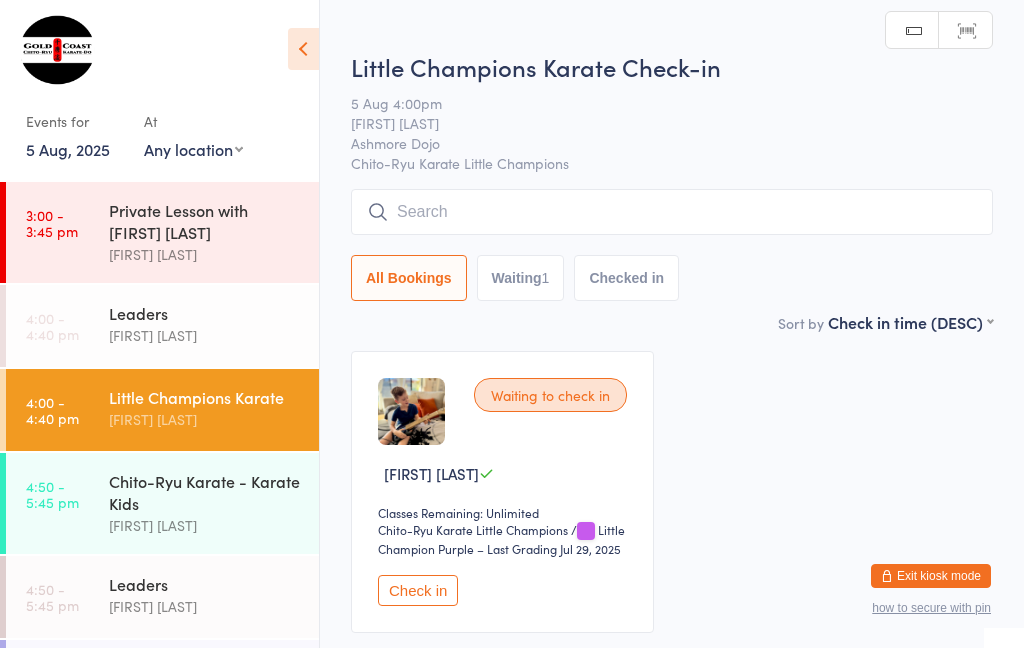 scroll, scrollTop: 0, scrollLeft: 0, axis: both 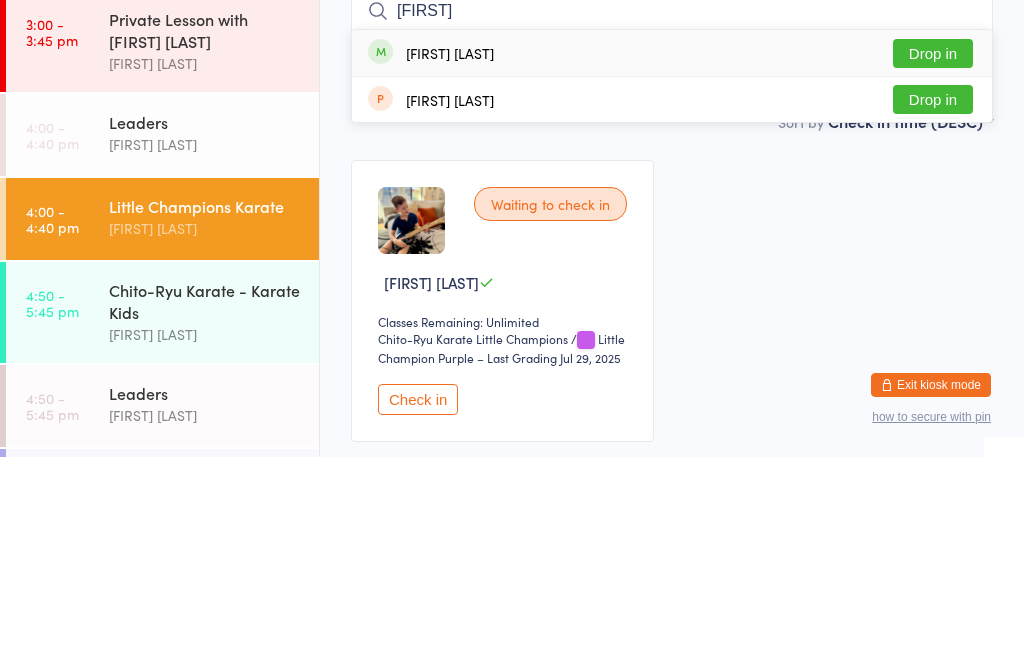 type on "[FIRST]" 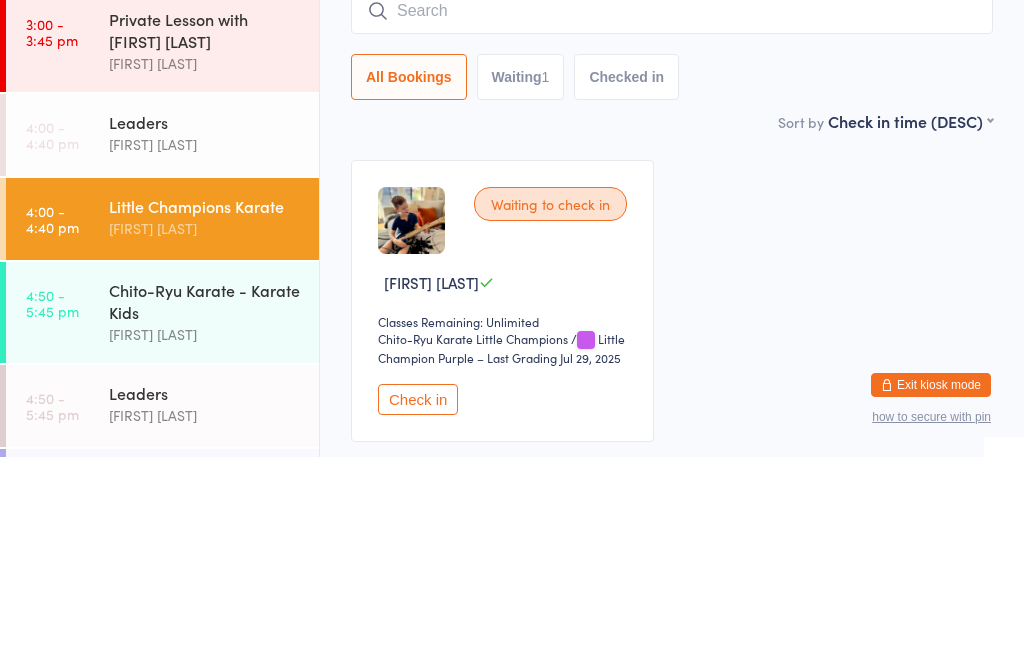scroll, scrollTop: 149, scrollLeft: 0, axis: vertical 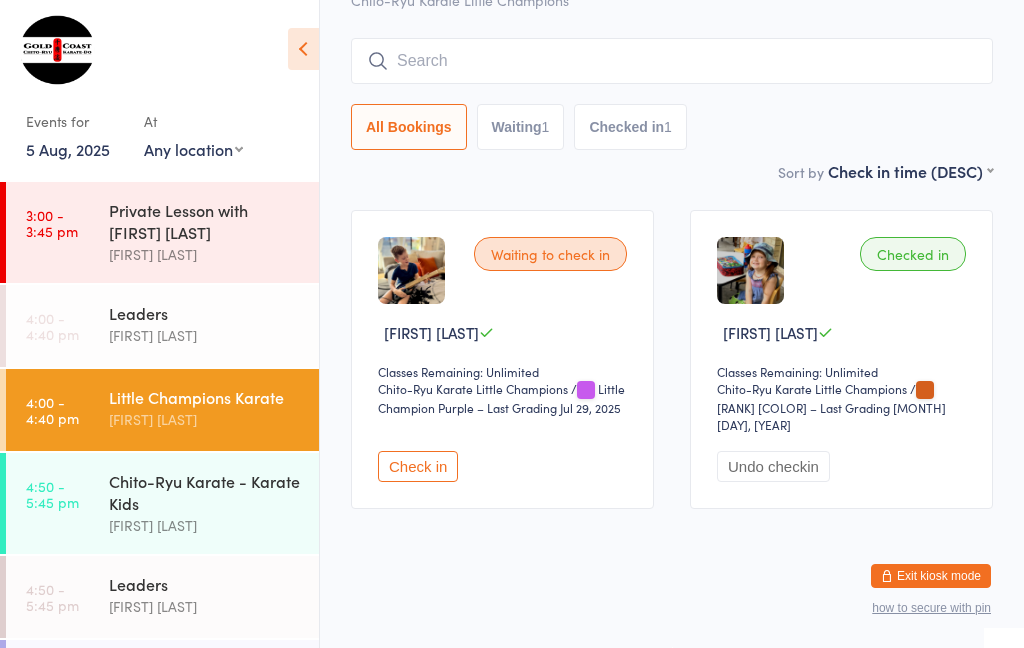 click at bounding box center (672, 61) 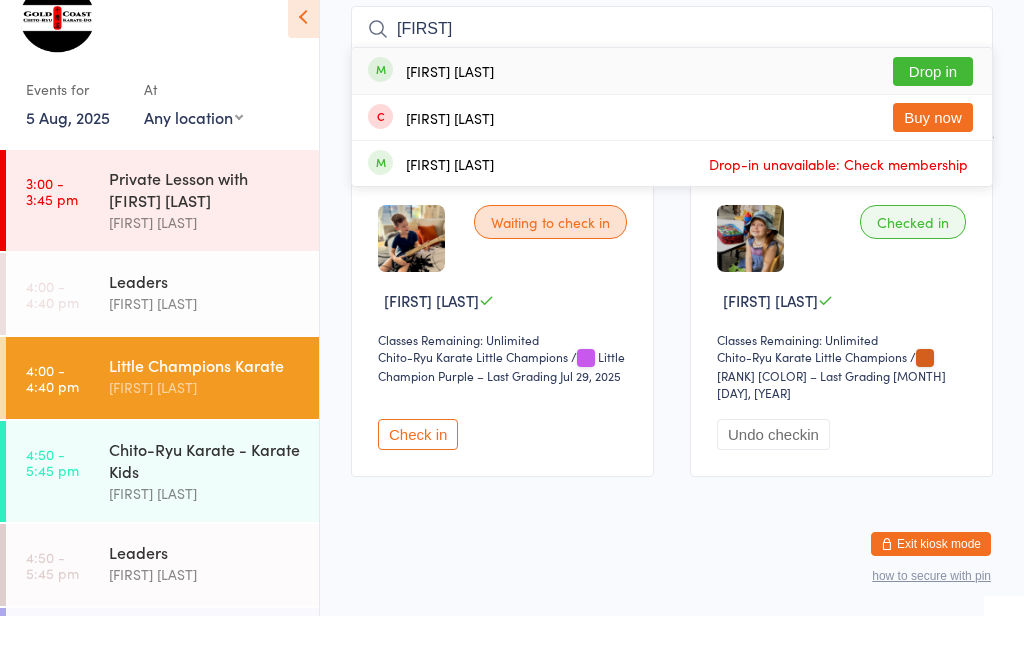 type on "[FIRST]" 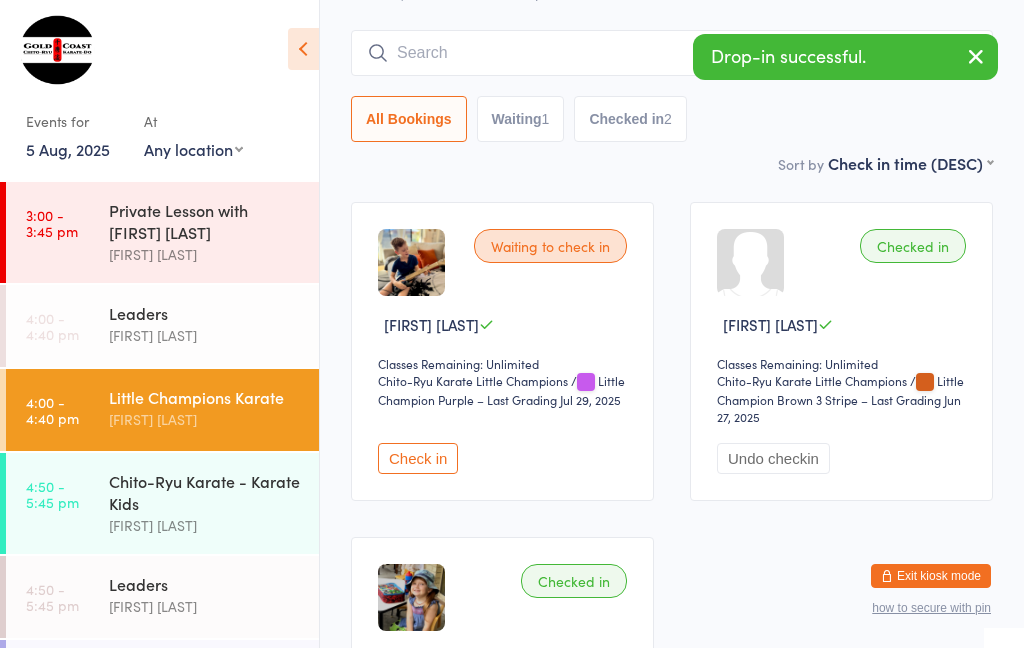 click at bounding box center (672, 53) 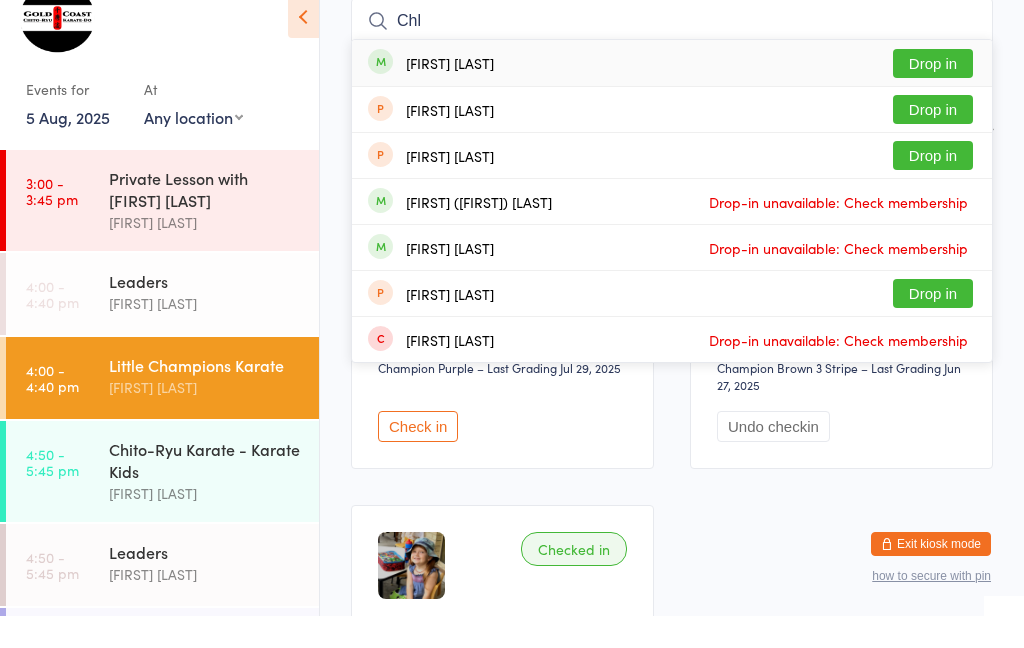 type on "Chl" 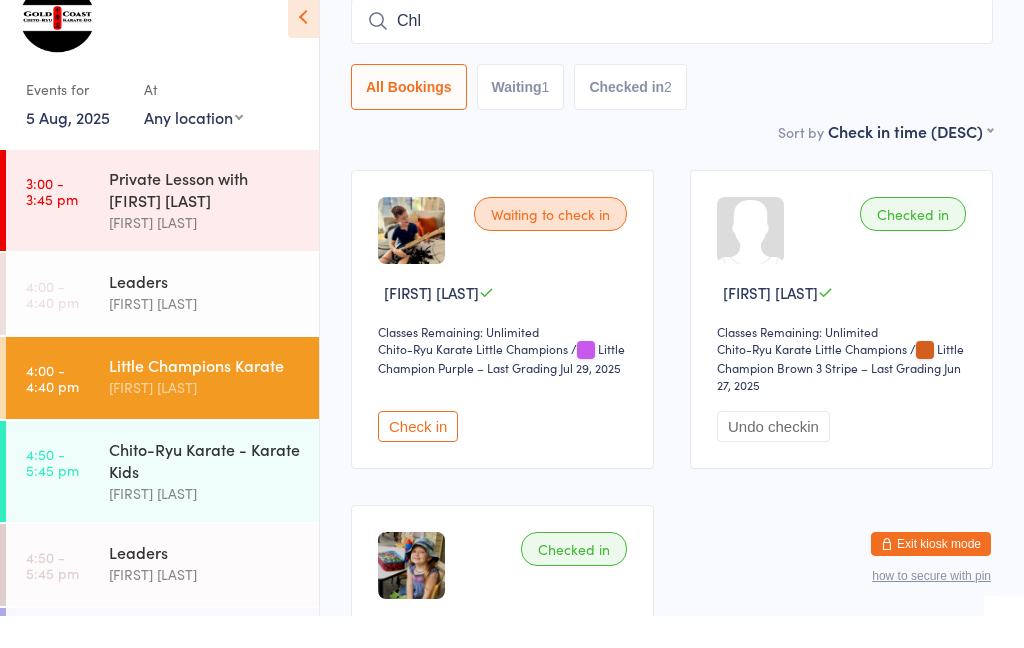 type 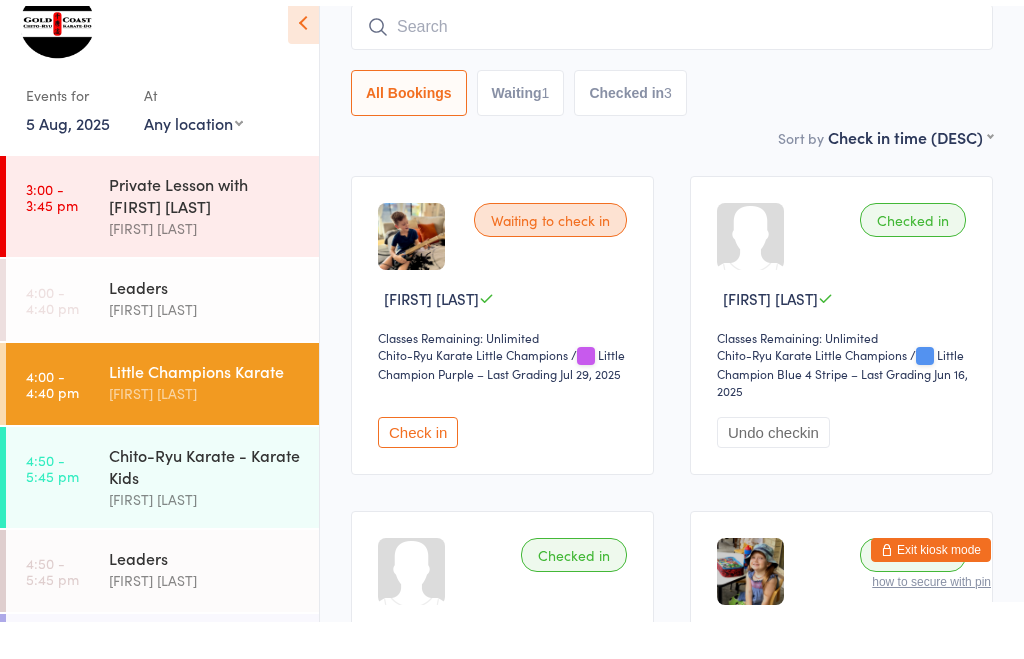 scroll, scrollTop: 181, scrollLeft: 0, axis: vertical 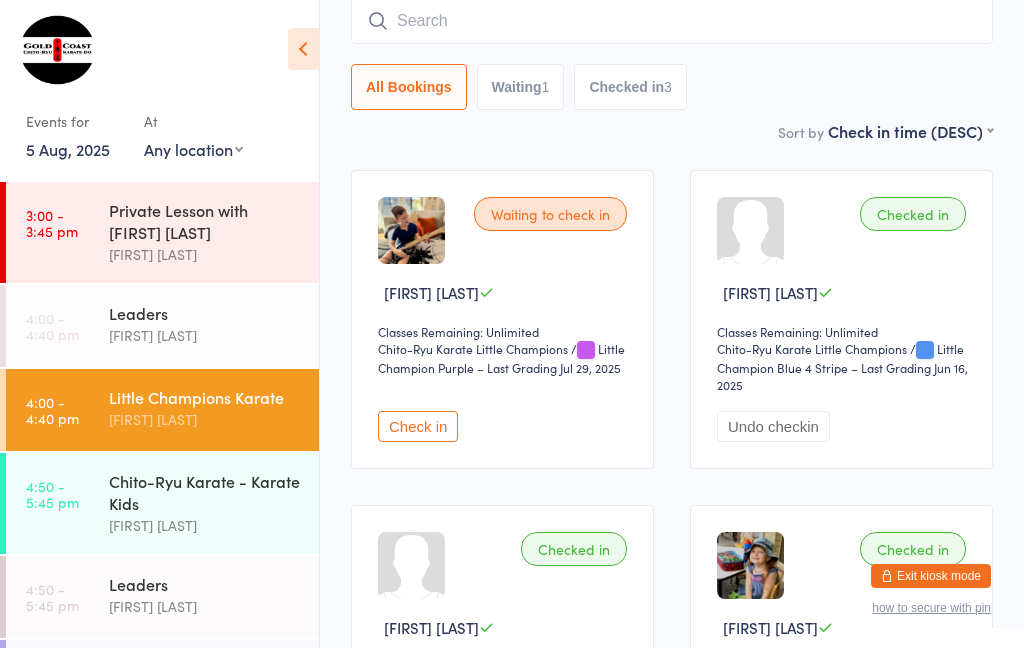 click on "Check in" at bounding box center [418, 426] 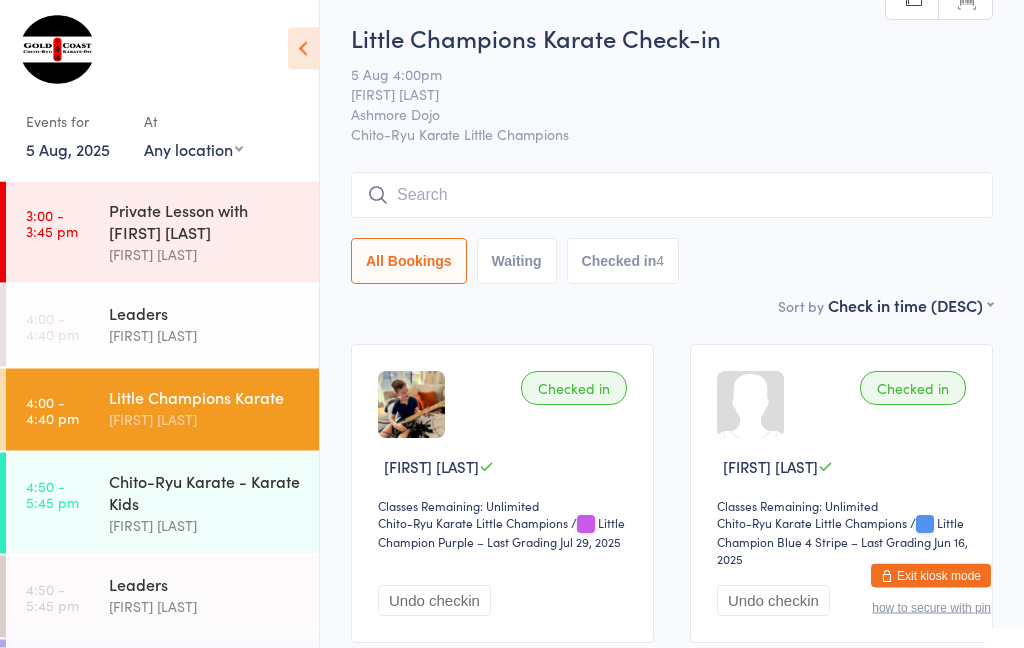 scroll, scrollTop: 0, scrollLeft: 0, axis: both 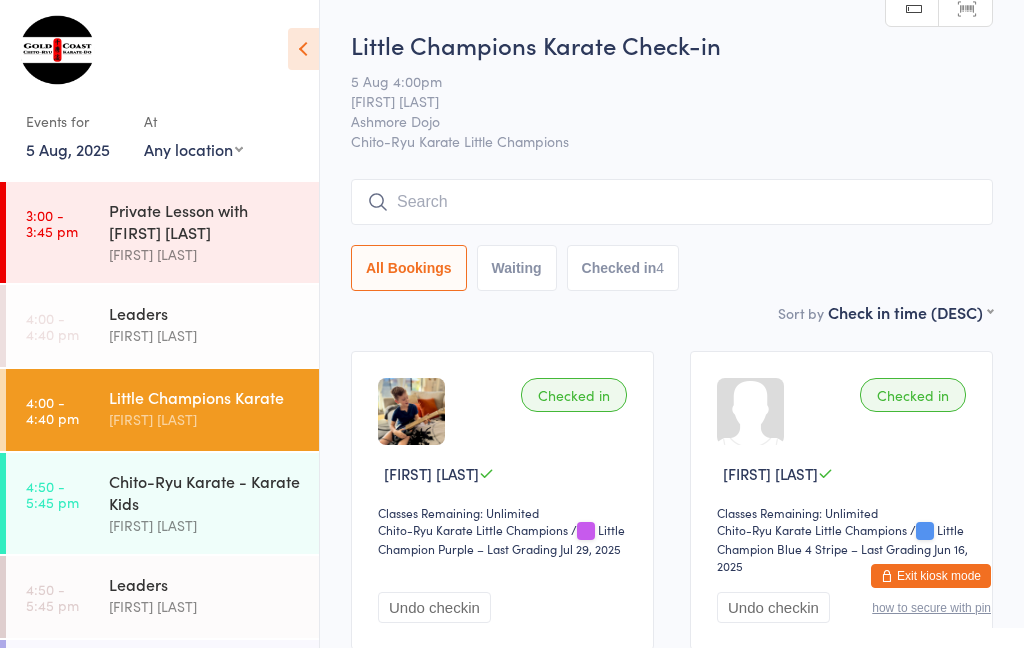 click on "Ashmore Dojo" at bounding box center (656, 121) 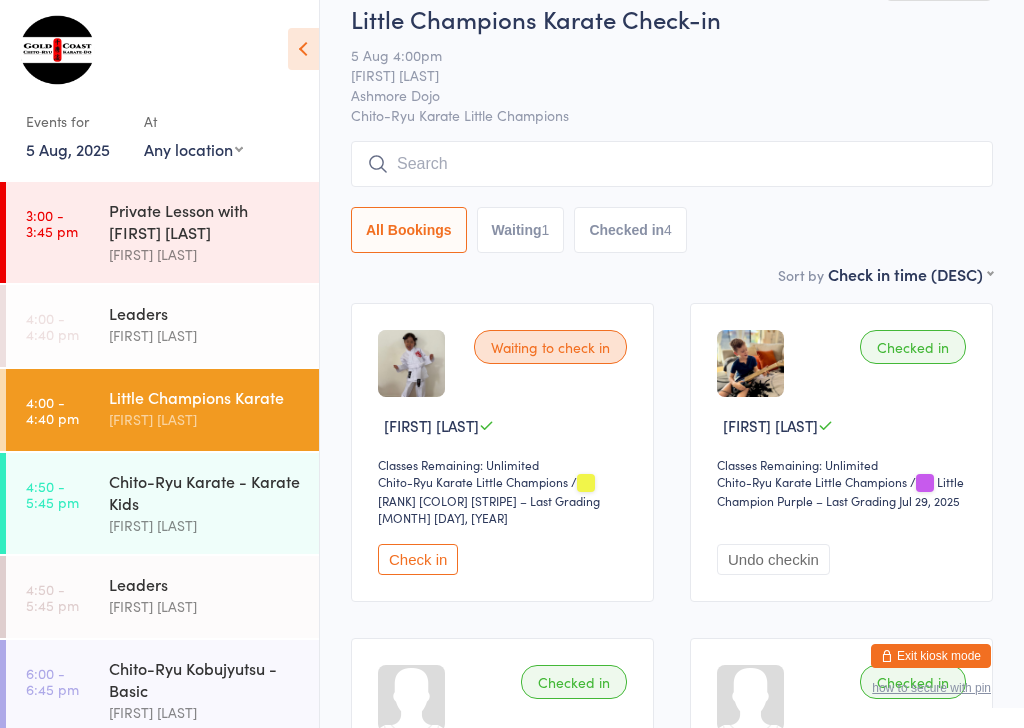 scroll, scrollTop: 55, scrollLeft: 0, axis: vertical 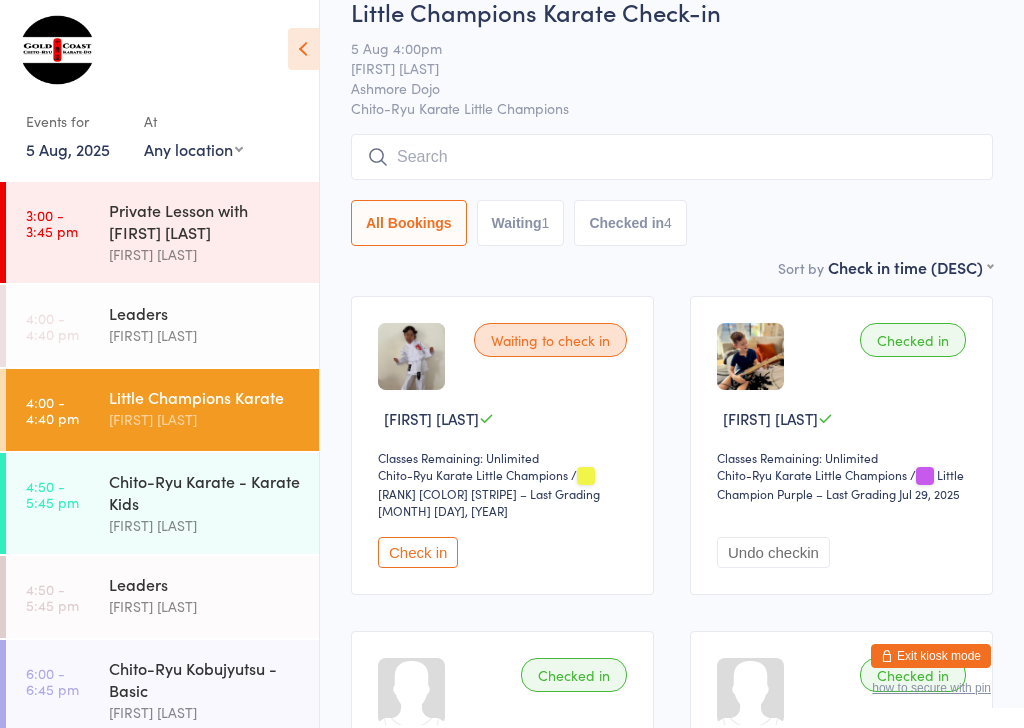 click on "Check in" at bounding box center [418, 552] 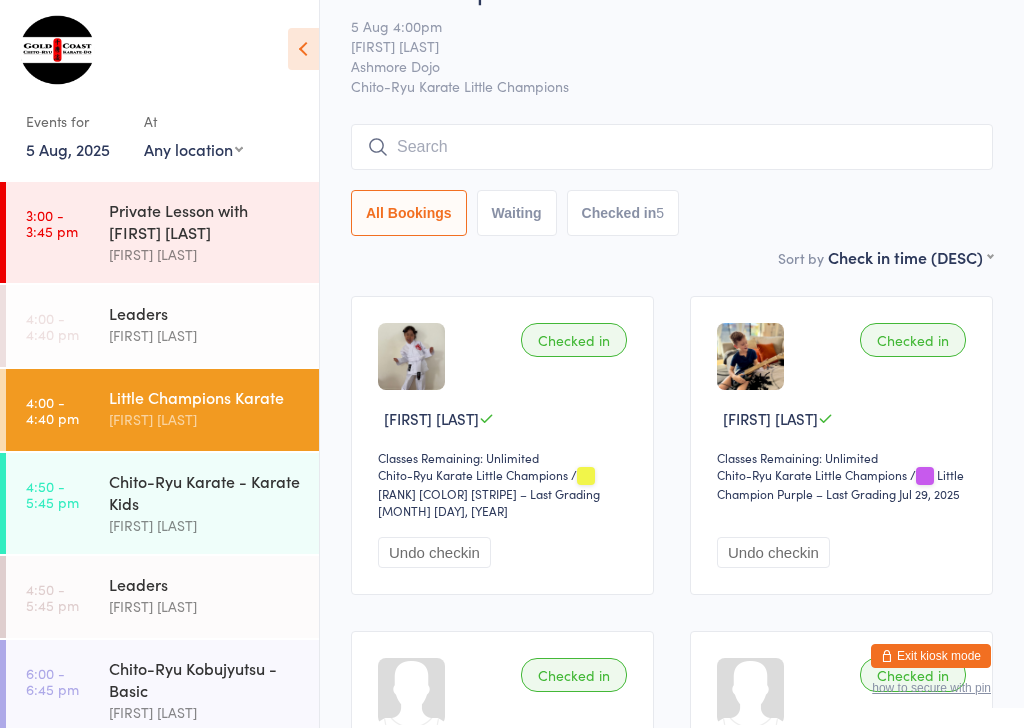 click on "Private Lesson with [FIRST] [LAST]" at bounding box center (205, 221) 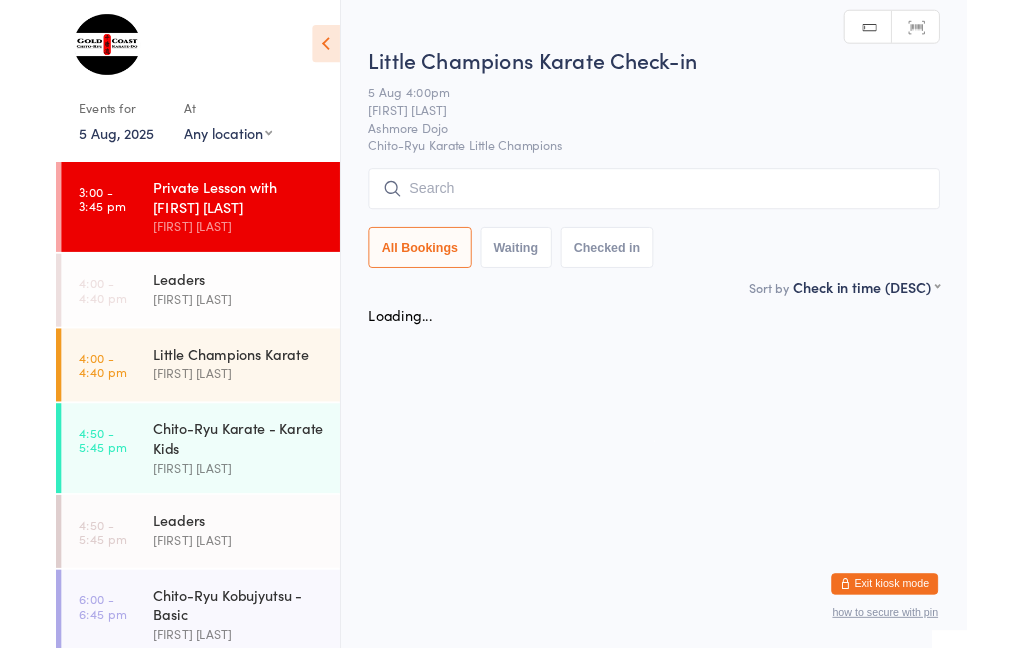 scroll, scrollTop: 0, scrollLeft: 0, axis: both 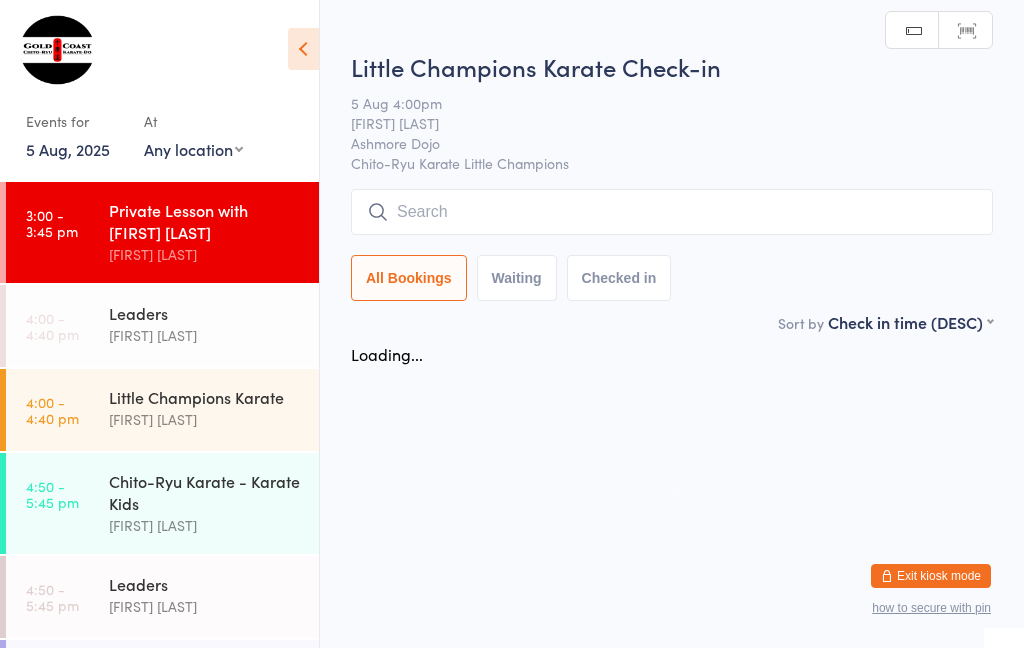 click on "Little Champions Karate" at bounding box center (205, 397) 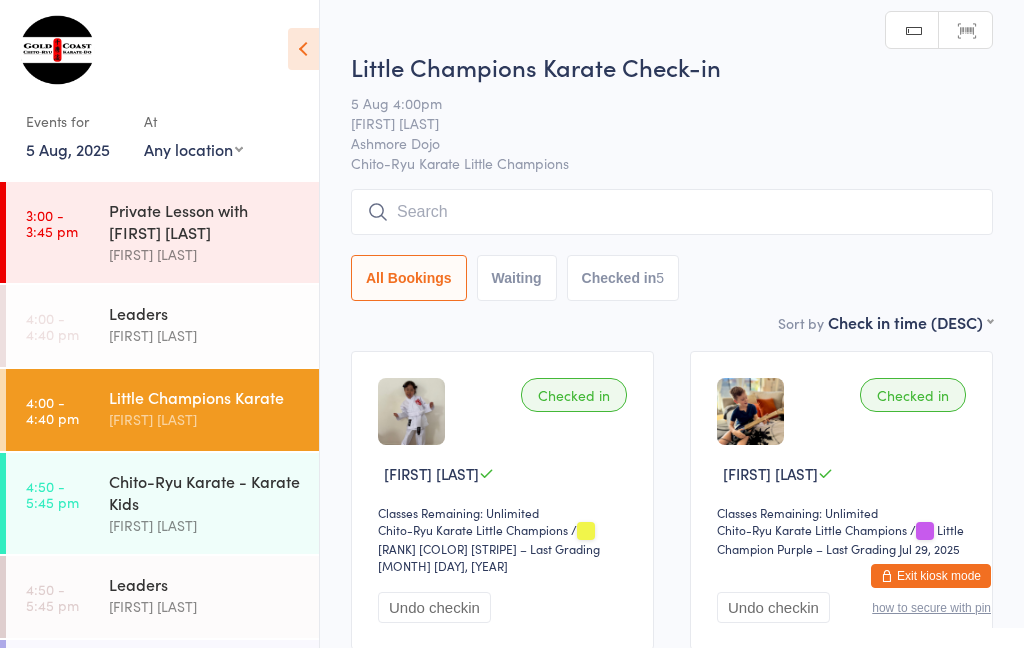 click on "Leaders" at bounding box center [205, 313] 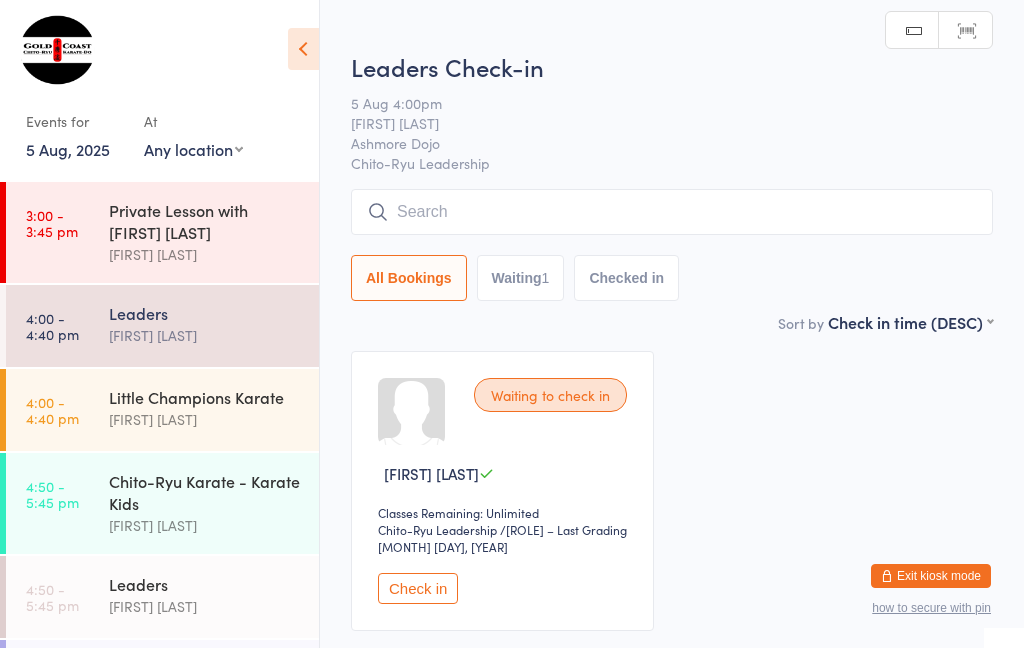 click at bounding box center (672, 212) 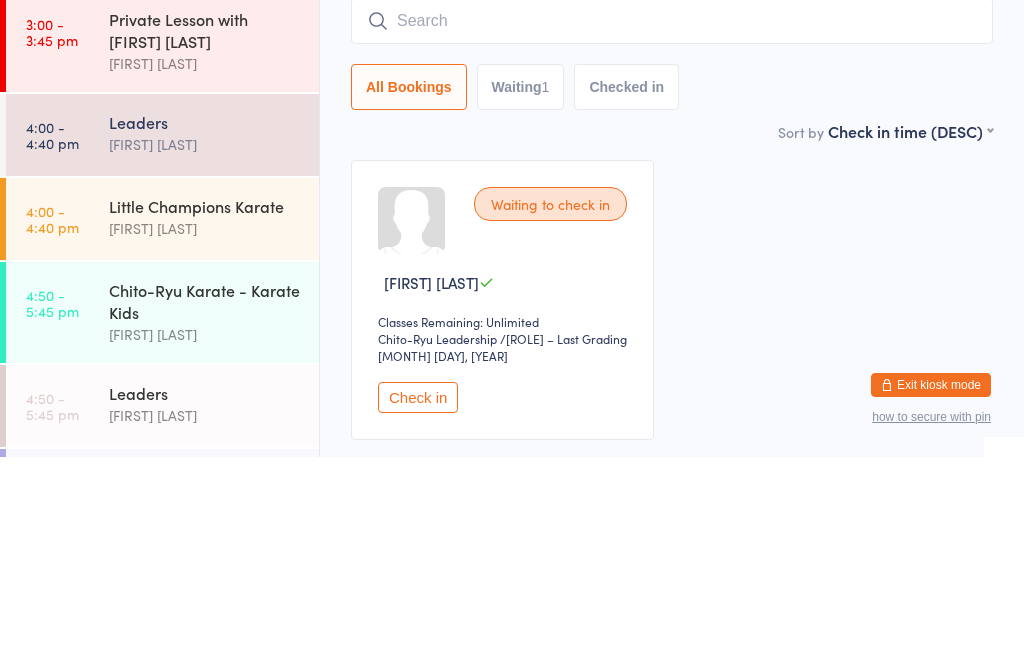 scroll, scrollTop: 148, scrollLeft: 0, axis: vertical 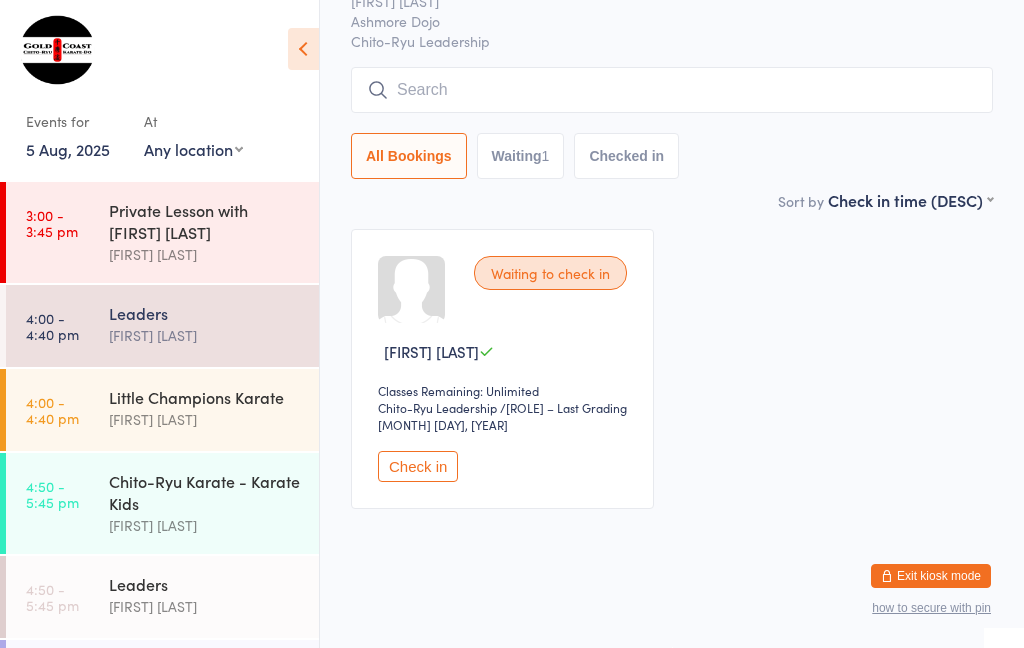 click on "Check in" at bounding box center (418, 466) 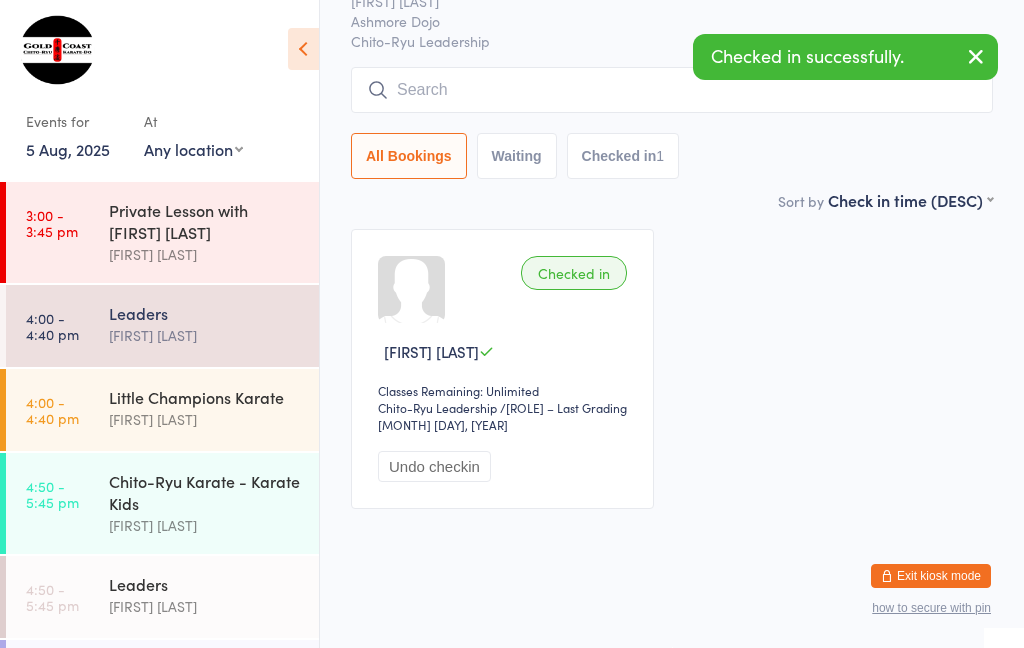 click on "[FIRST] [LAST]" at bounding box center (205, 419) 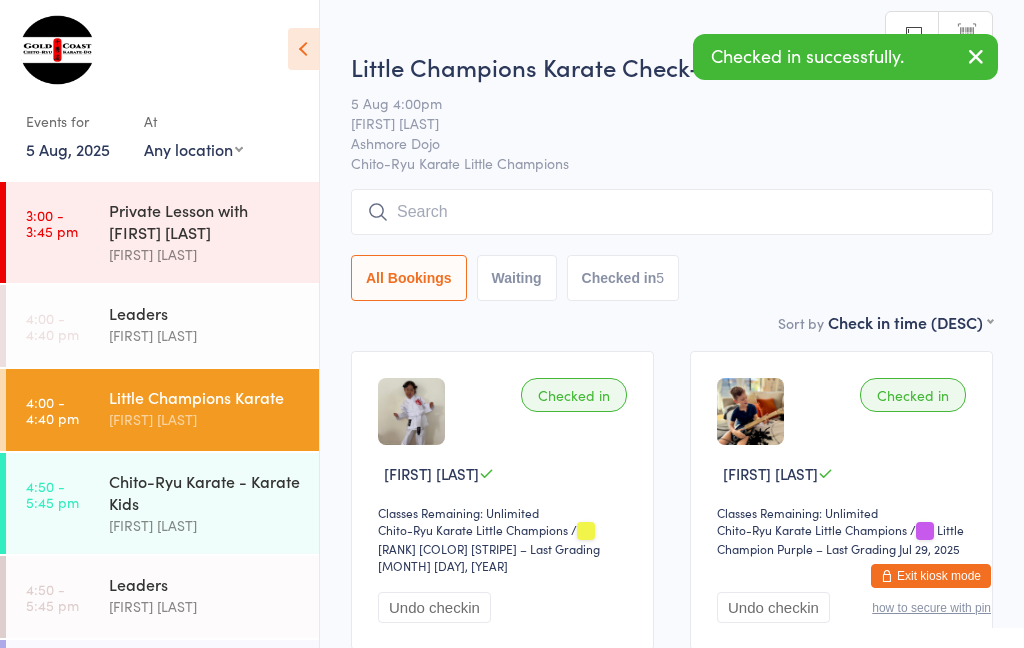 click on "Chito-Ryu Karate - Karate Kids" at bounding box center (205, 492) 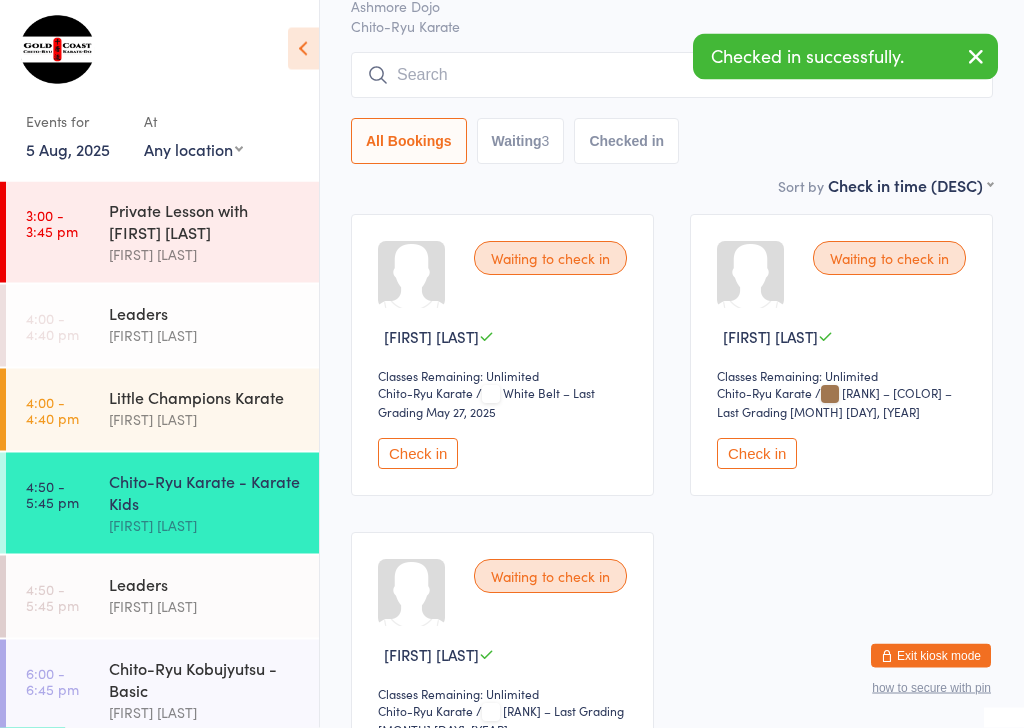 click on "Check in" at bounding box center [757, 454] 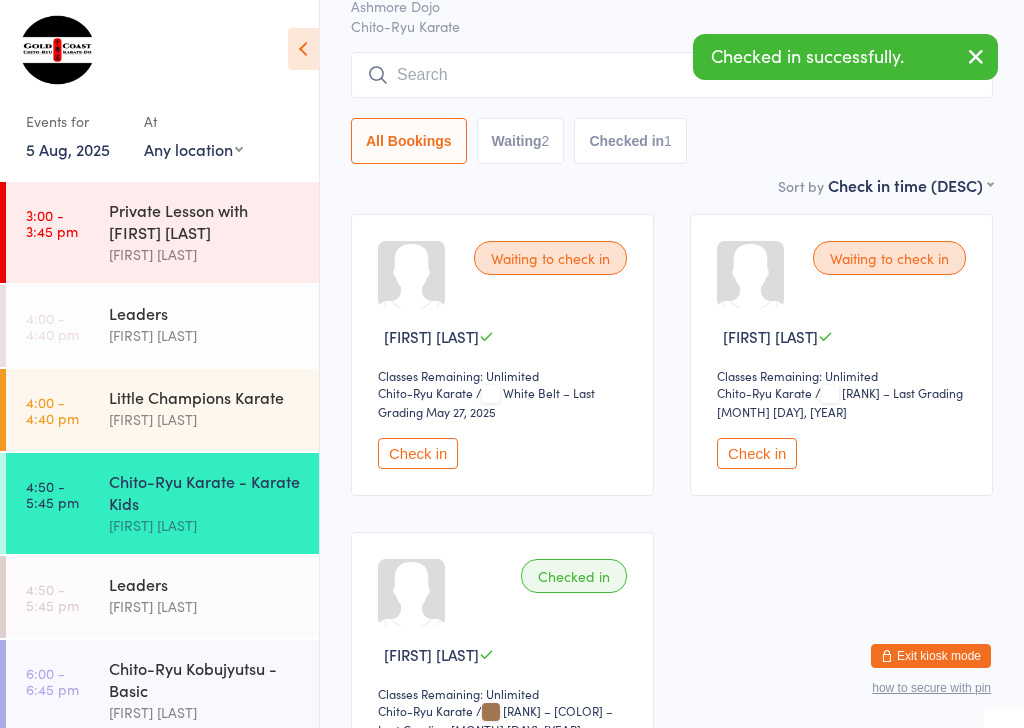 click on "[FIRST] [LAST]" at bounding box center [205, 335] 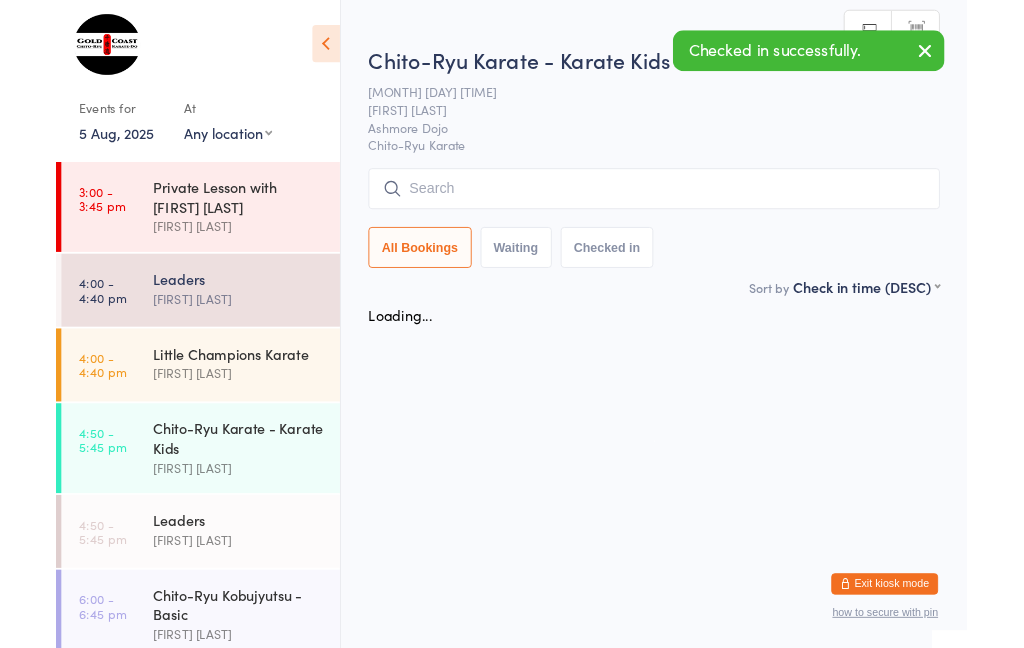 scroll, scrollTop: 0, scrollLeft: 0, axis: both 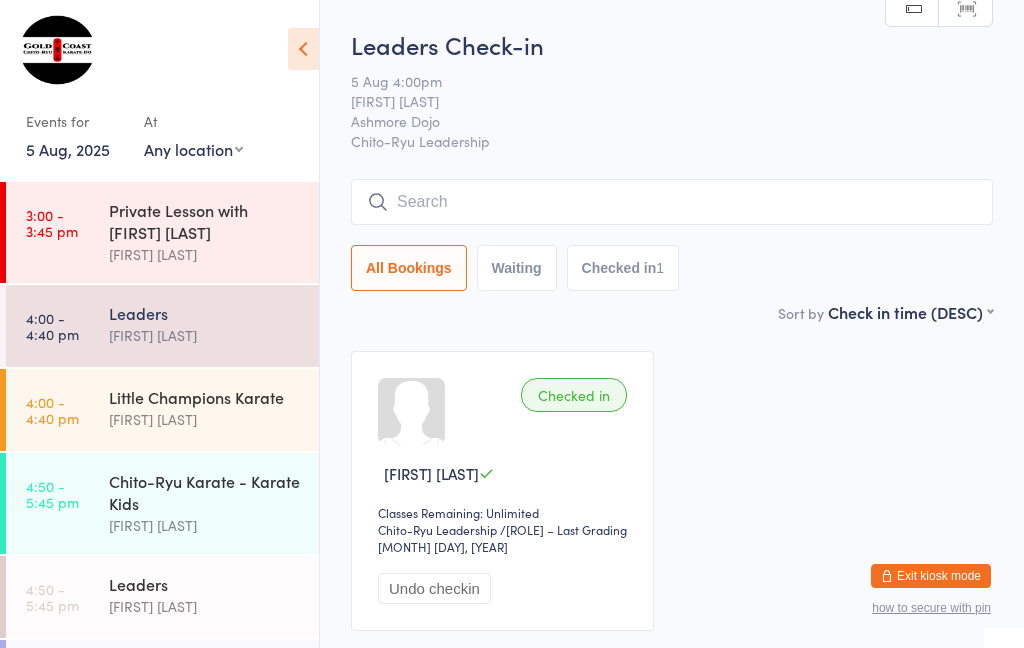 click on "Private Lesson with [FIRST] [LAST]" at bounding box center (205, 221) 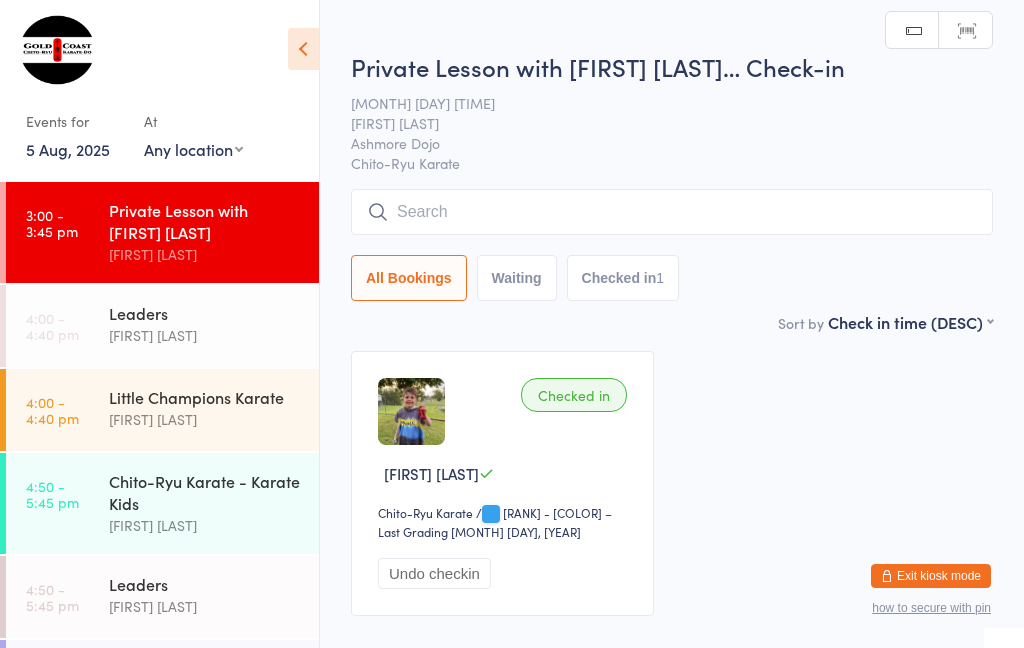 click on "Little Champions Karate" at bounding box center (205, 397) 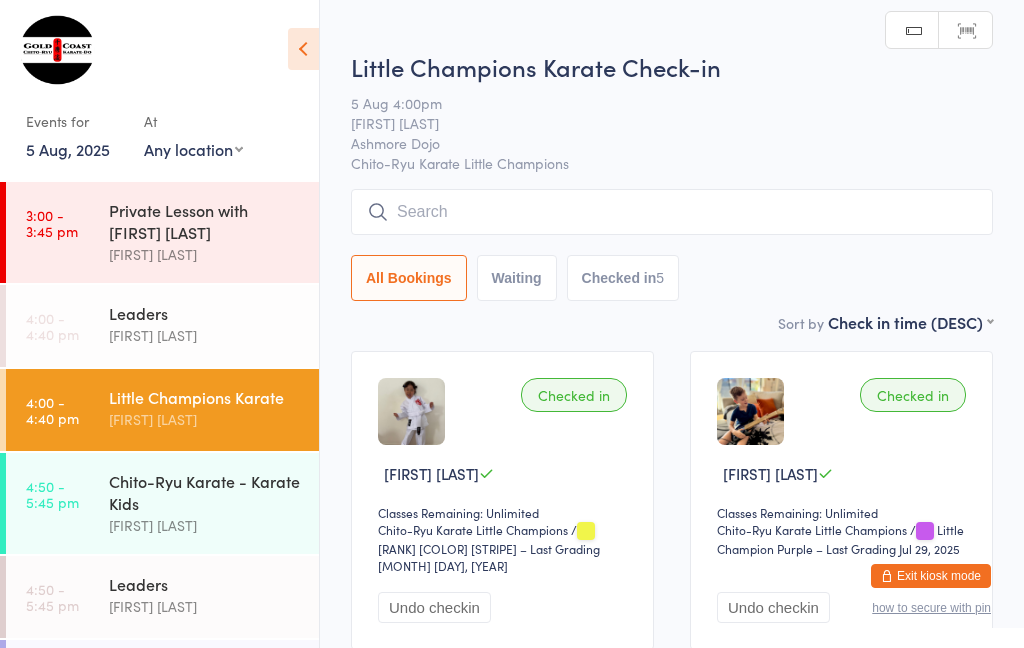 click at bounding box center (672, 212) 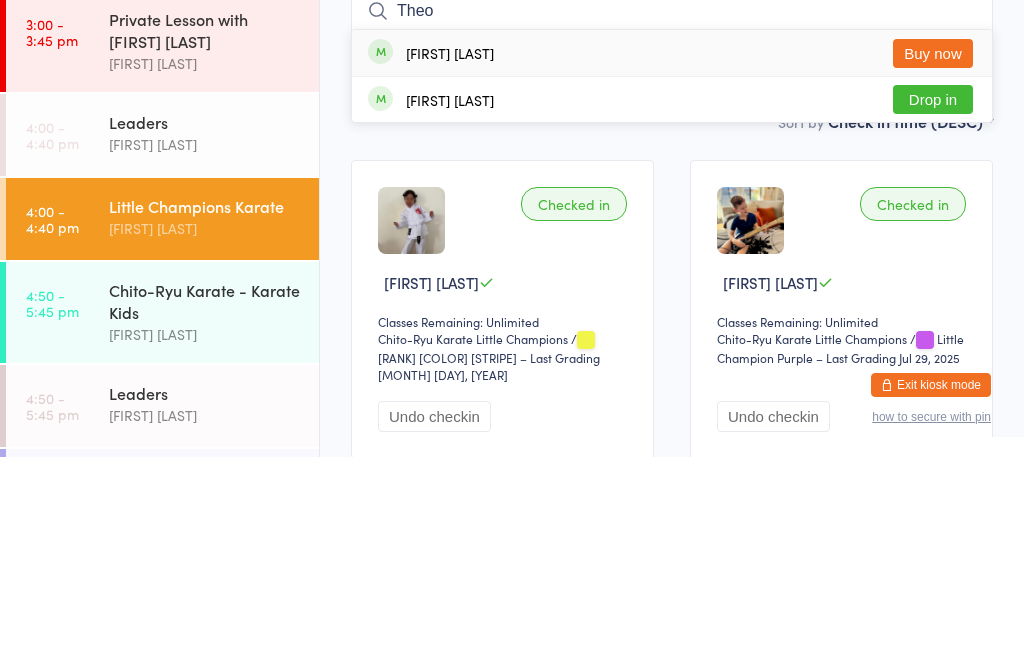 type on "Theo" 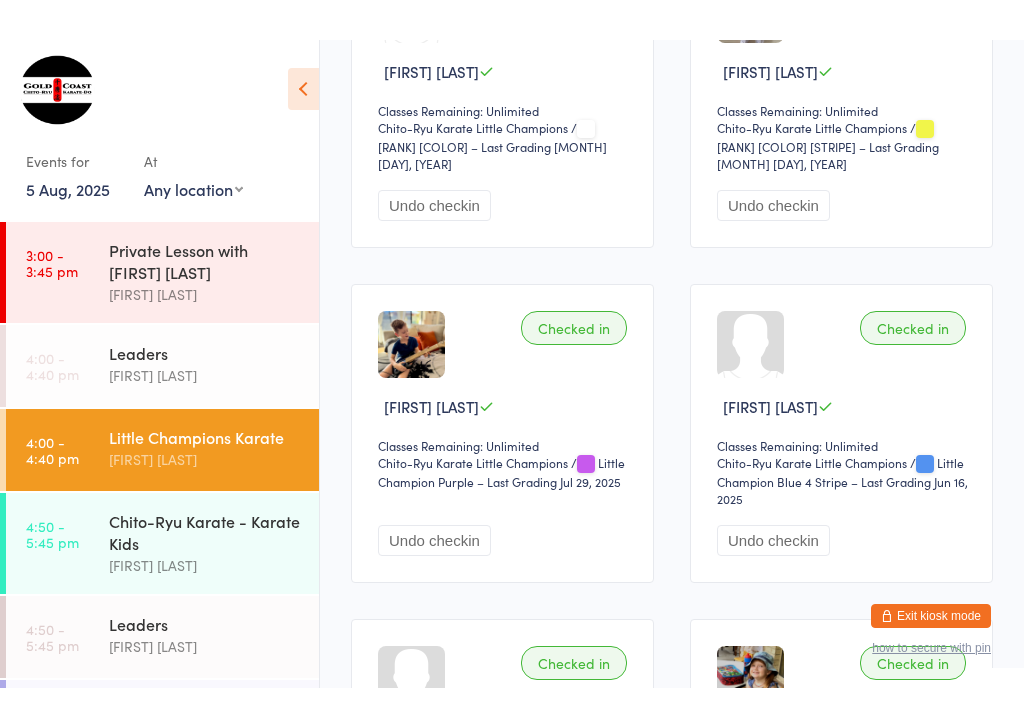 scroll, scrollTop: 326, scrollLeft: 0, axis: vertical 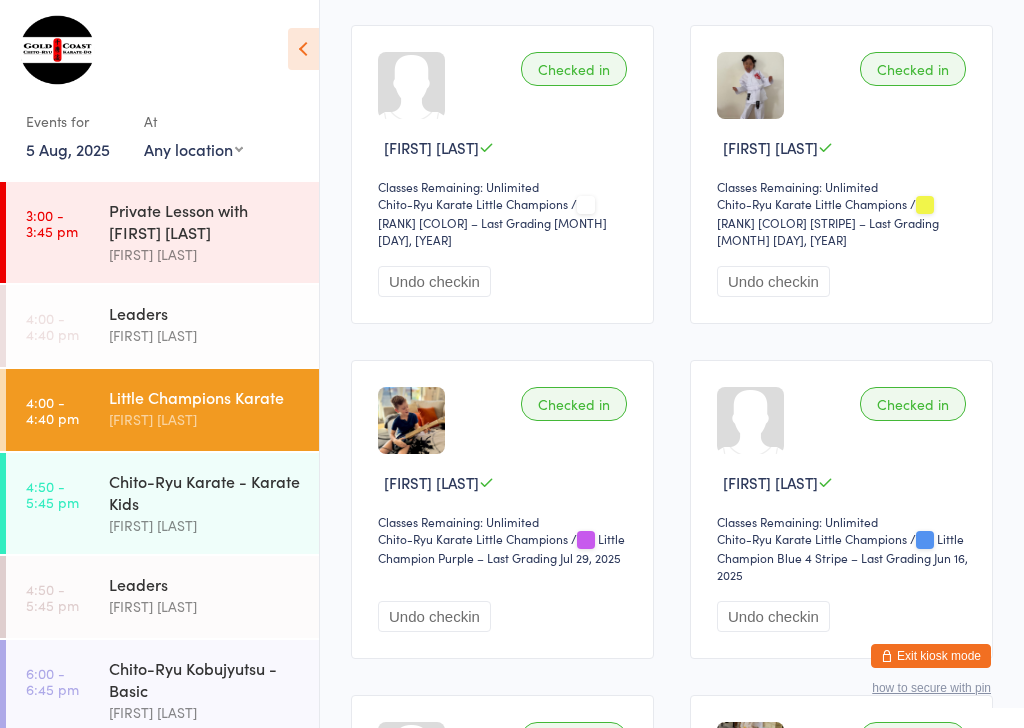 click on "Chito-Ryu Karate - Karate Kids" at bounding box center (205, 492) 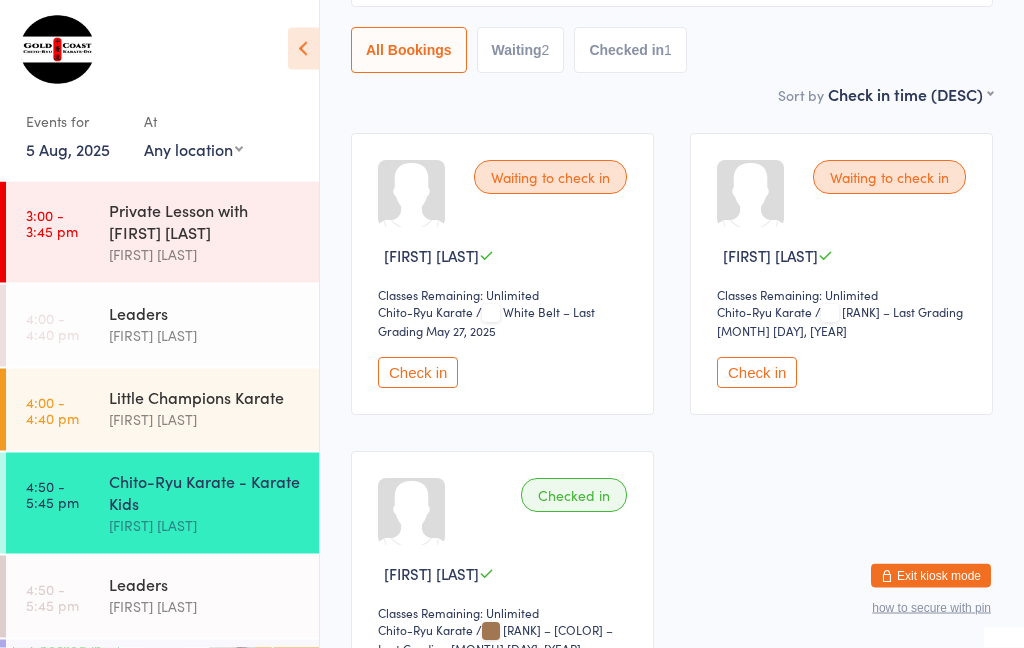 scroll, scrollTop: 209, scrollLeft: 0, axis: vertical 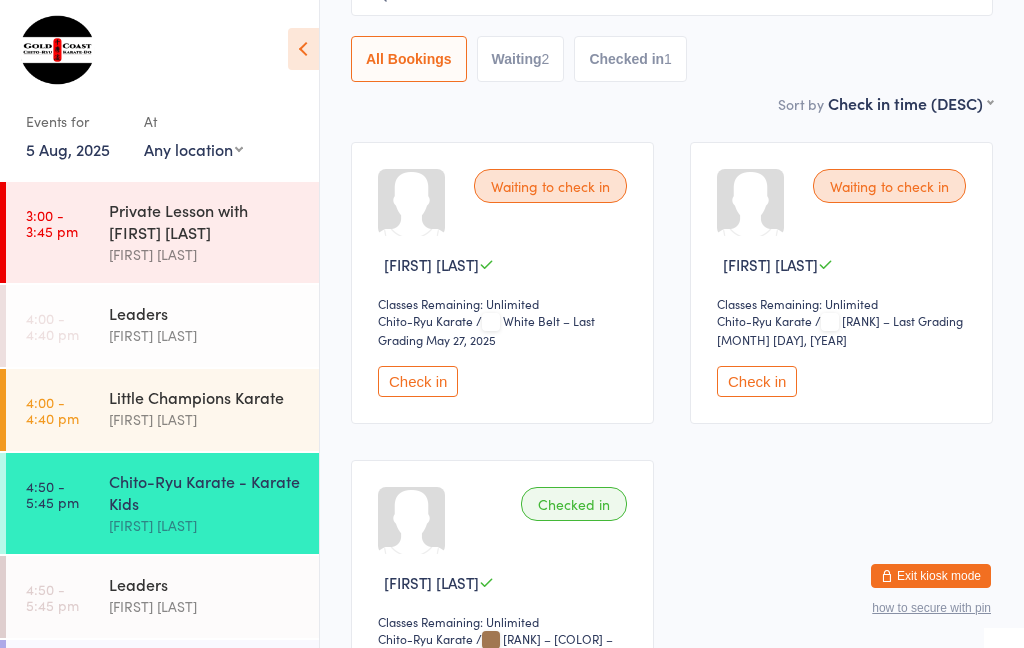 click on "[TIME] - [TIME] [TIME]" at bounding box center [52, 410] 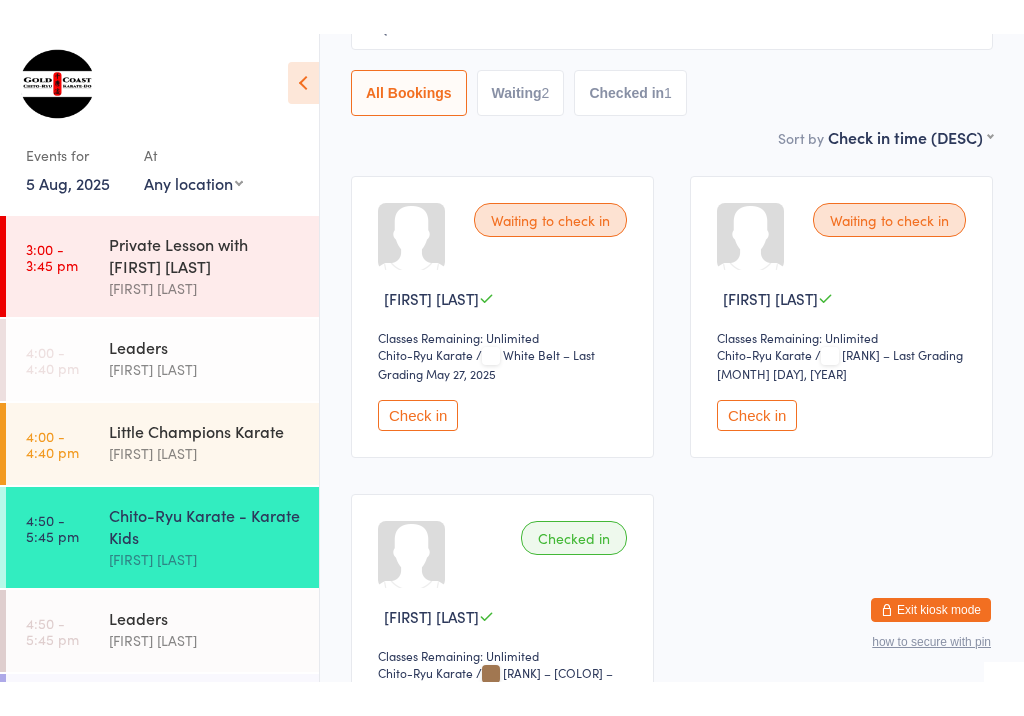 scroll, scrollTop: 0, scrollLeft: 0, axis: both 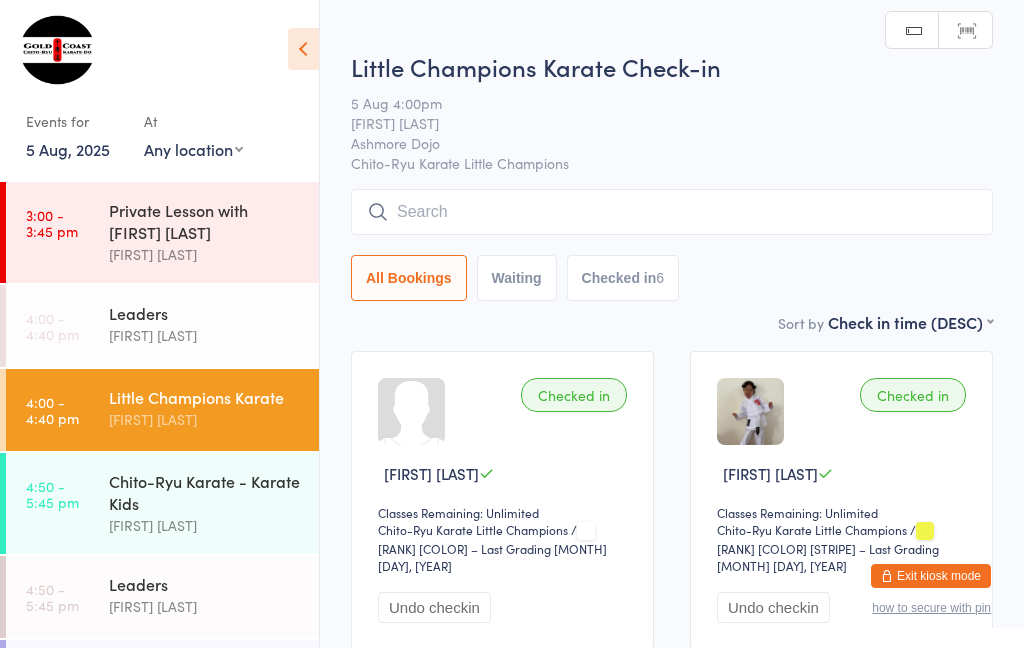 click on "[TIME] - [TIME] [TIME]" at bounding box center (52, 494) 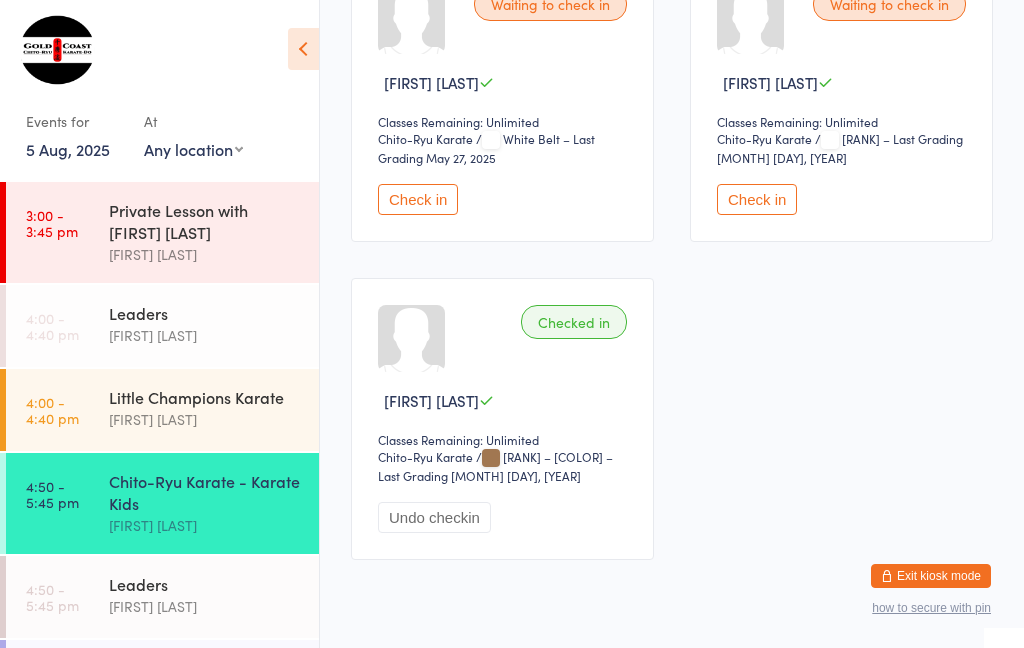 scroll, scrollTop: 387, scrollLeft: 0, axis: vertical 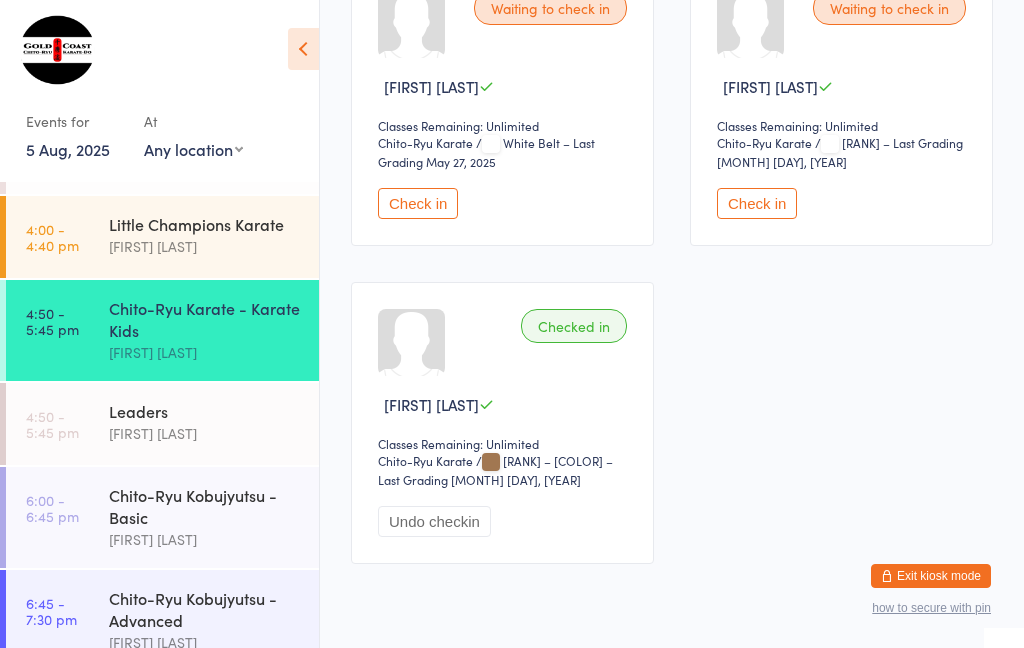 click on "Chito-Ryu Kobujyutsu - Basic" at bounding box center [205, 506] 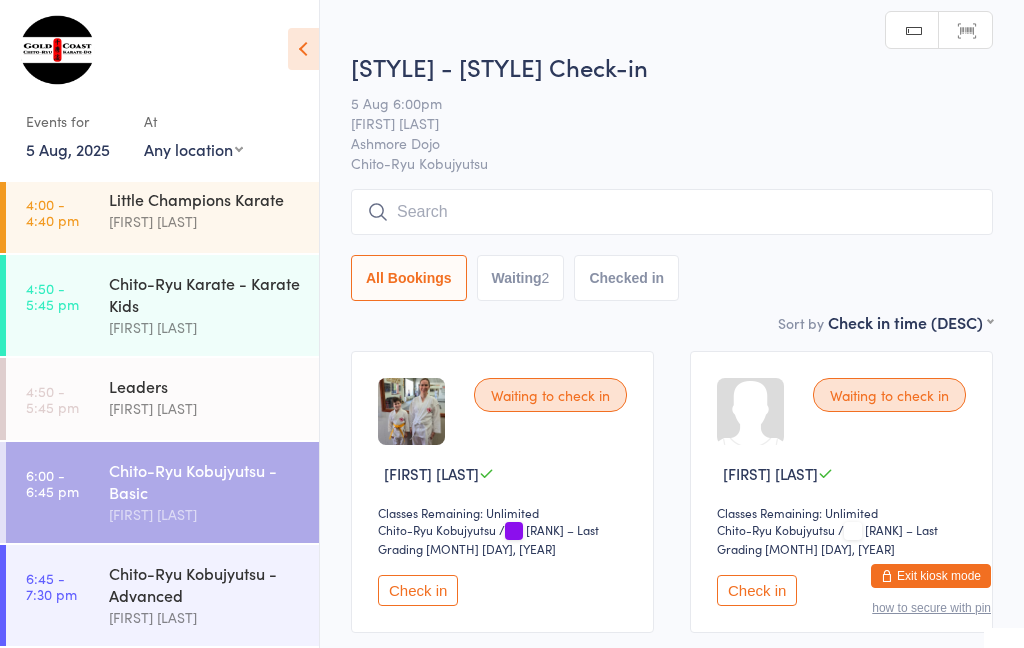 scroll, scrollTop: 214, scrollLeft: 0, axis: vertical 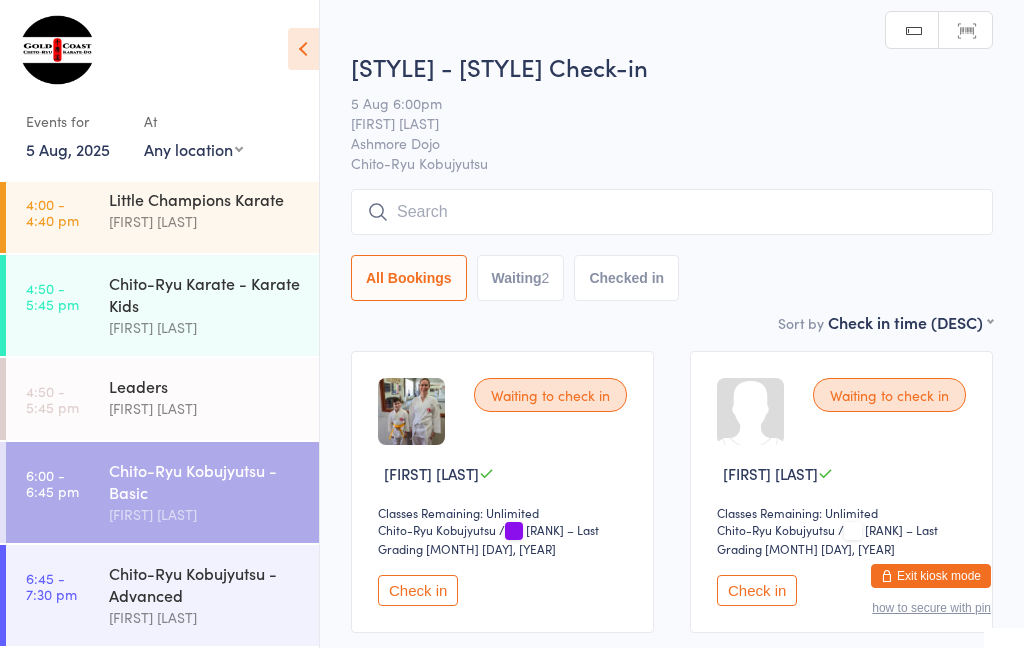 click on "[TIME] - [TIME] [TIME] [STYLE] - [STYLE] [FIRST] [LAST]" at bounding box center [162, 305] 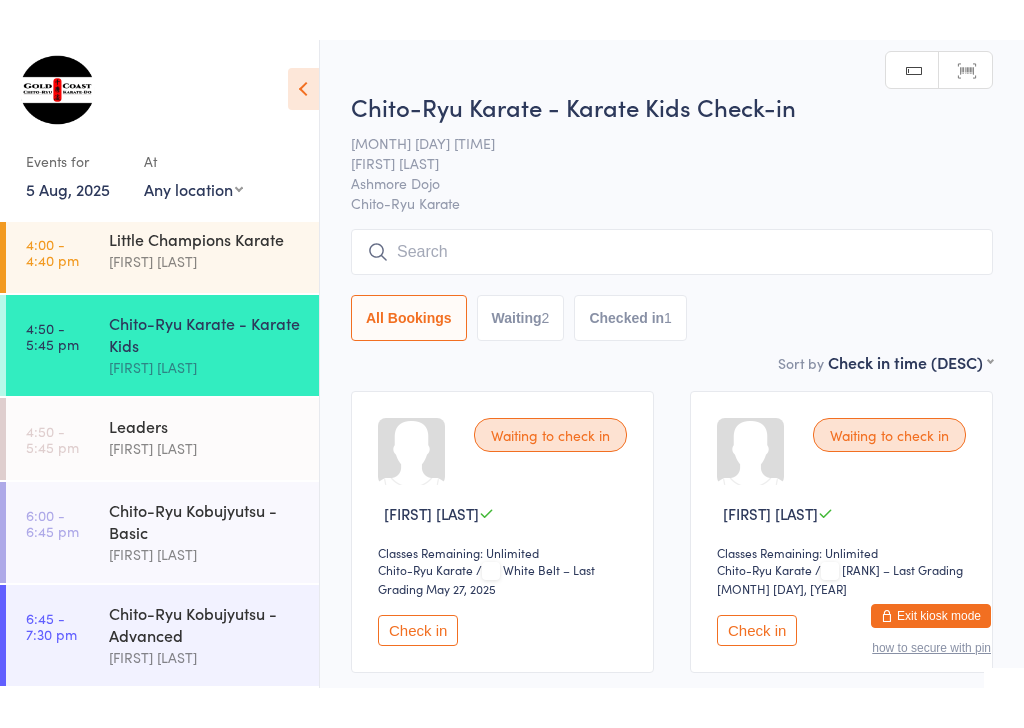 scroll, scrollTop: 19, scrollLeft: 0, axis: vertical 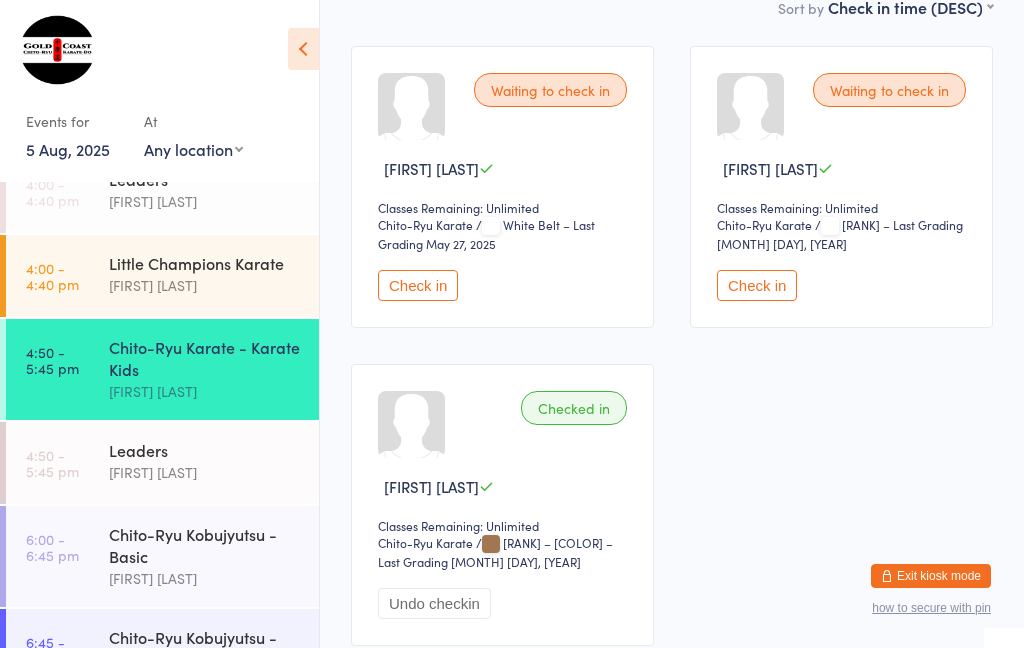 click on "Chito-Ryu Kobujyutsu - Basic" at bounding box center (205, 545) 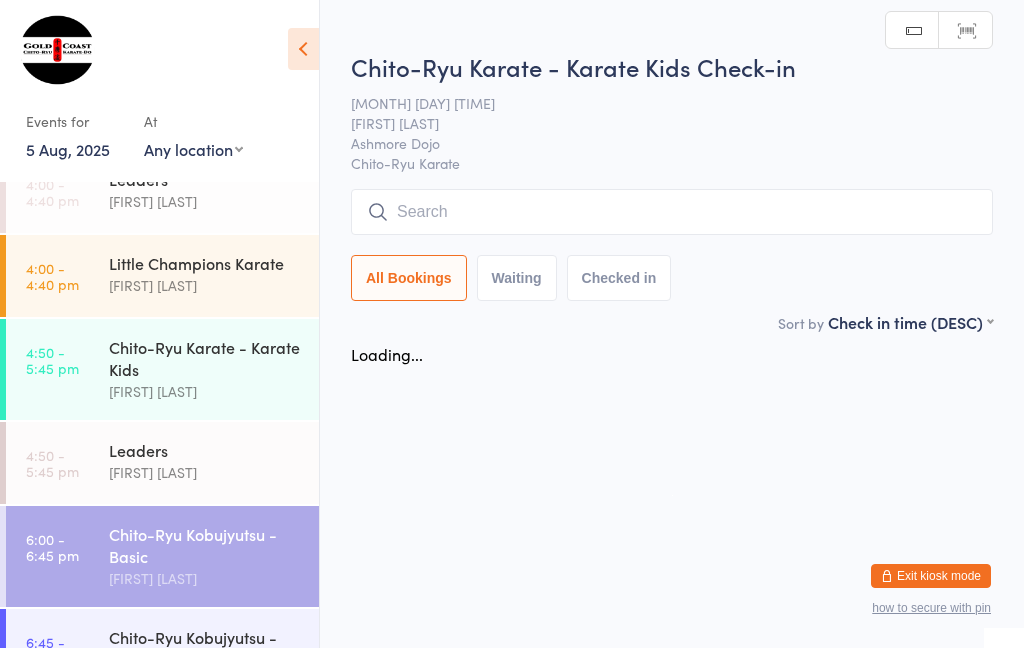 scroll, scrollTop: 0, scrollLeft: 0, axis: both 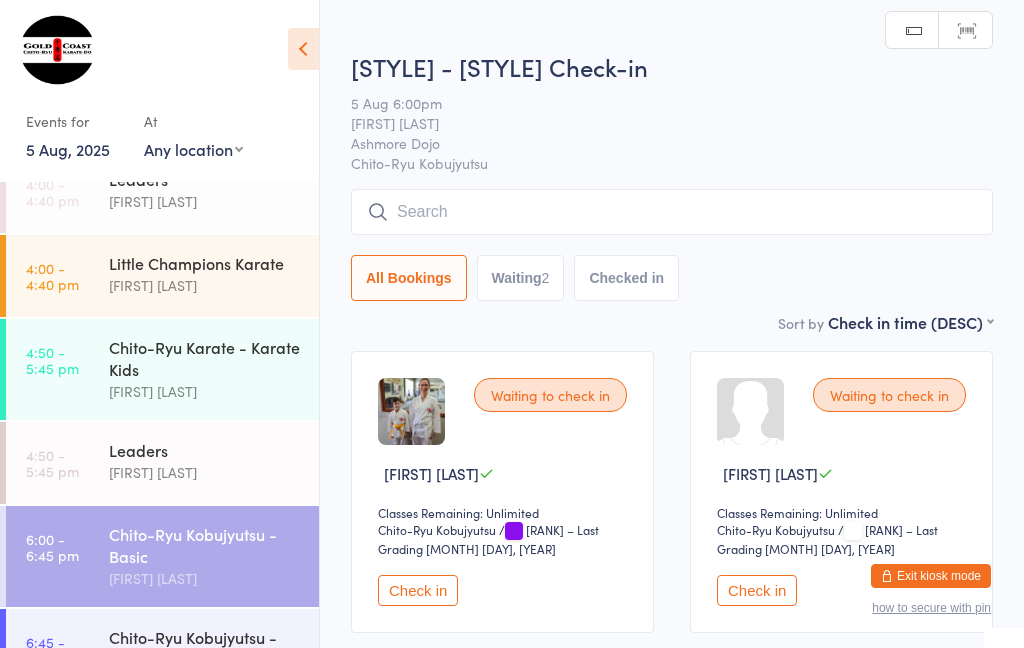 click on "Chito-Ryu Karate - Karate Kids" at bounding box center [205, 358] 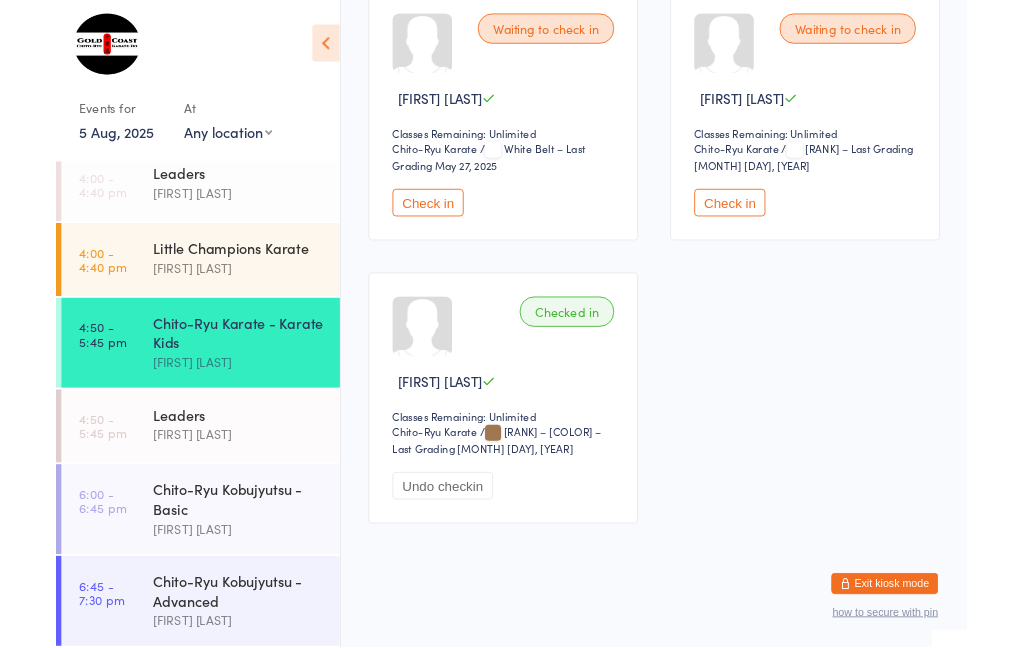 scroll, scrollTop: 393, scrollLeft: 0, axis: vertical 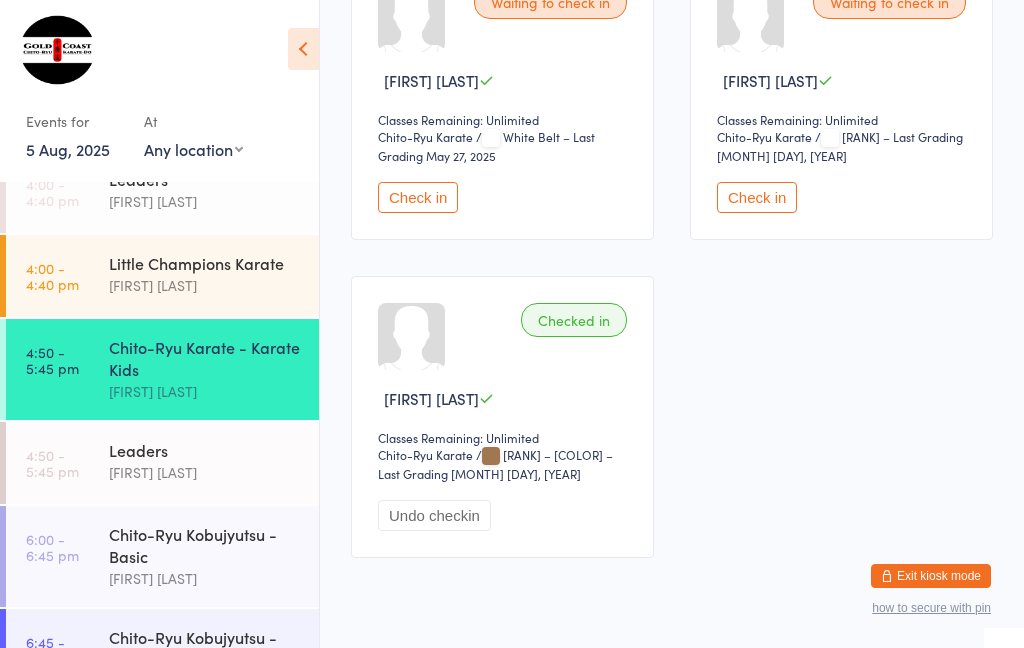 click on "Check in" at bounding box center (844, 197) 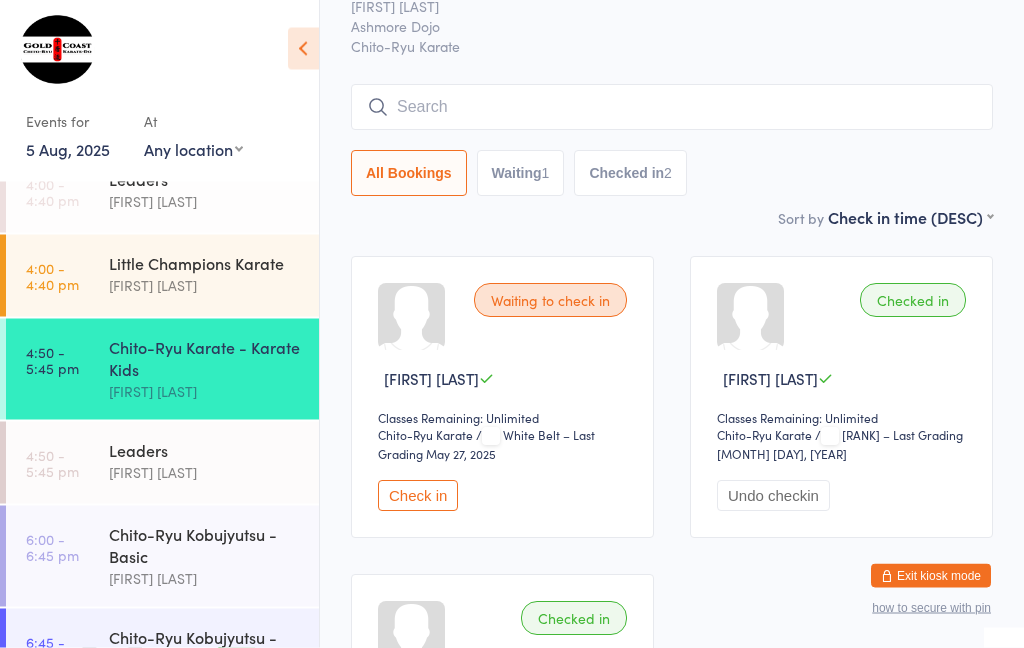 scroll, scrollTop: 0, scrollLeft: 0, axis: both 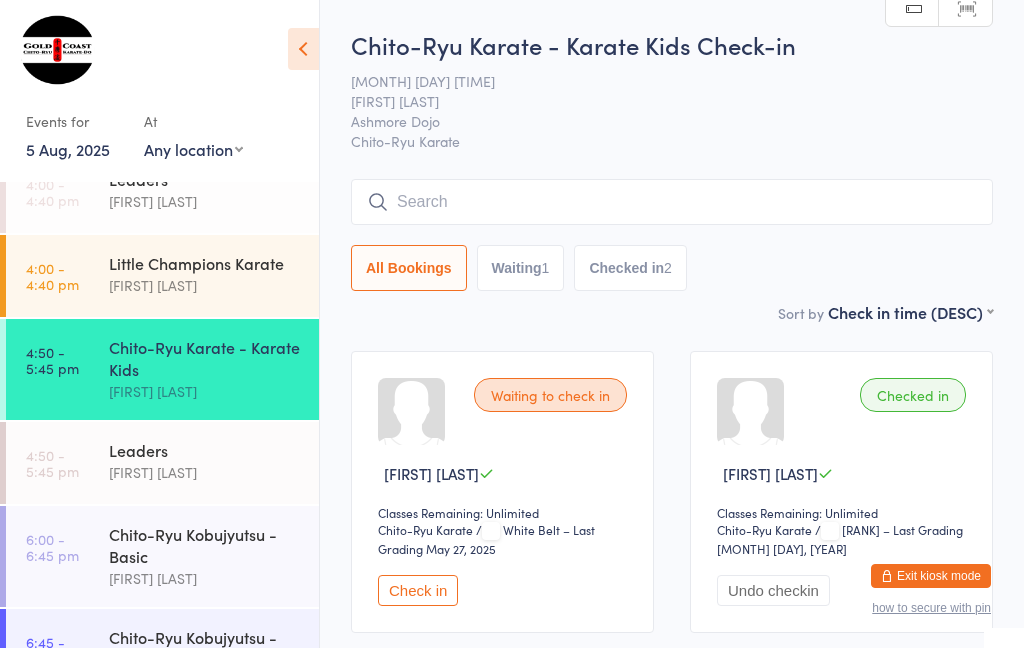 click on "[FIRST] [LAST]" at bounding box center [205, 285] 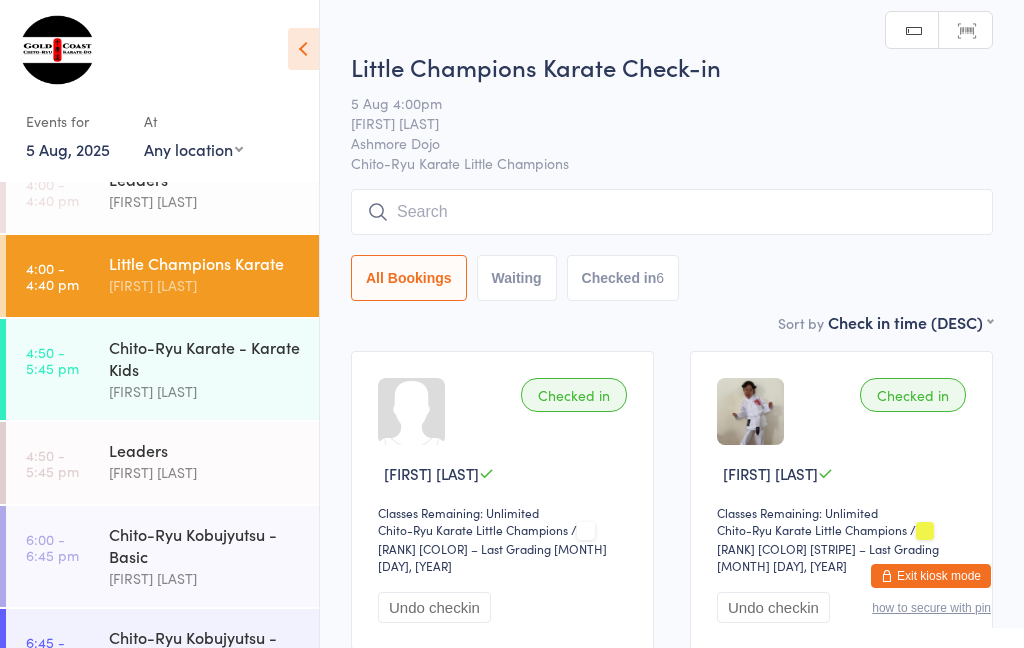 click on "Chito-Ryu Karate - Karate Kids" at bounding box center [205, 358] 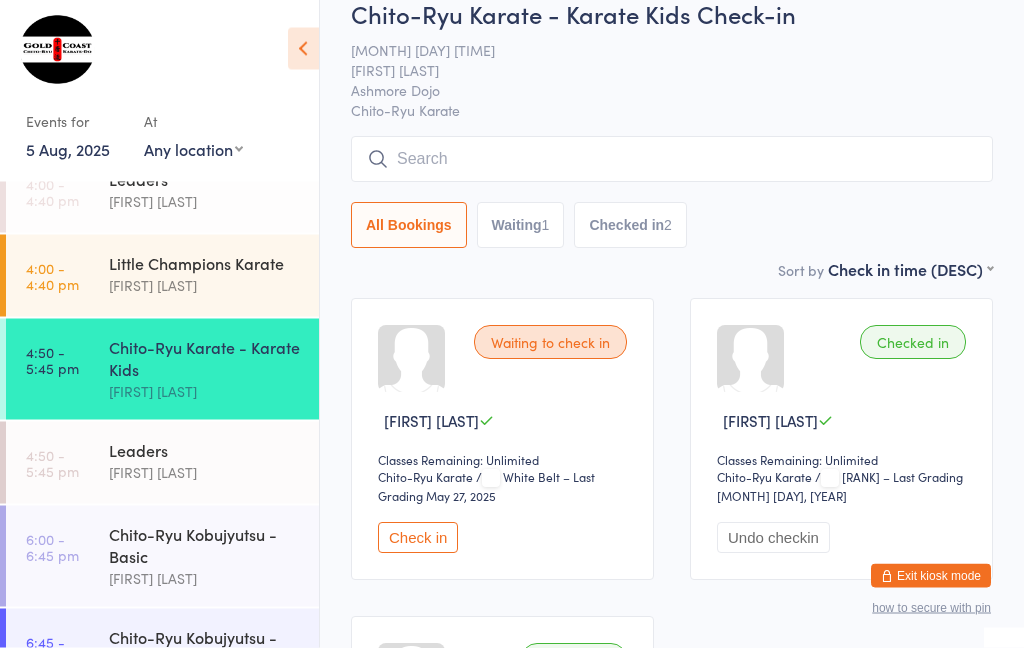 scroll, scrollTop: 0, scrollLeft: 0, axis: both 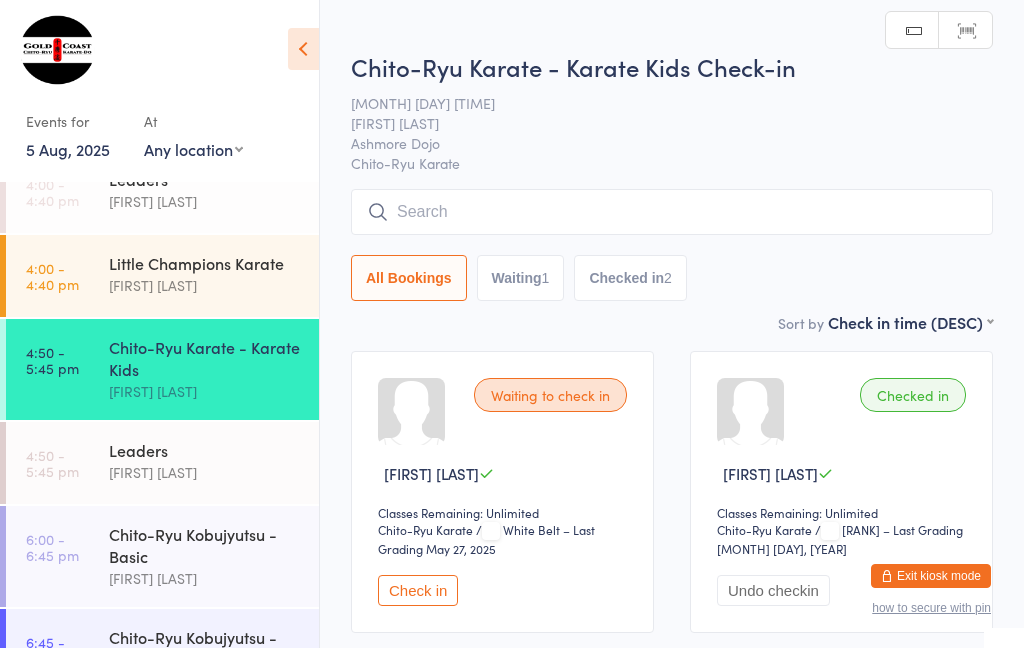 click on "[FIRST] [LAST]" at bounding box center [205, 285] 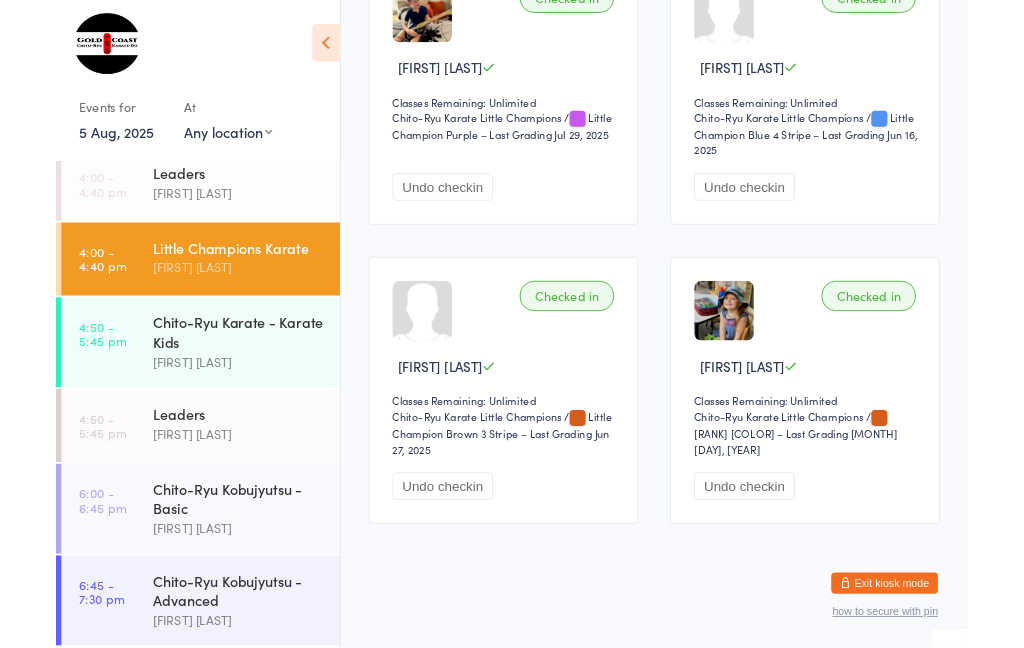 scroll, scrollTop: 852, scrollLeft: 0, axis: vertical 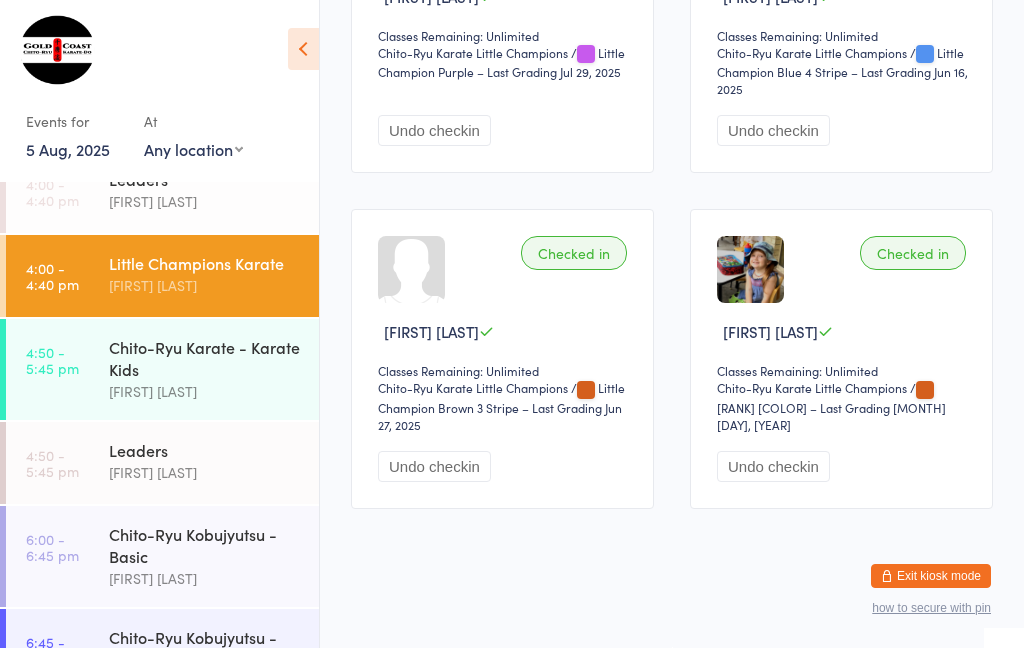 click on "Chito-Ryu Karate - Karate Kids" at bounding box center (205, 358) 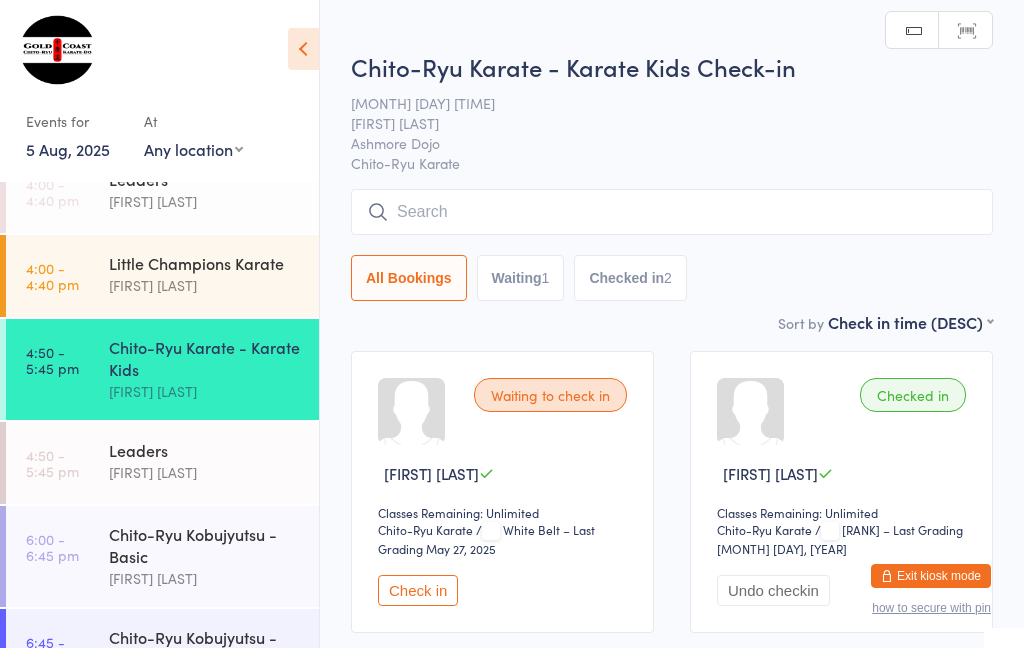 click at bounding box center (672, 212) 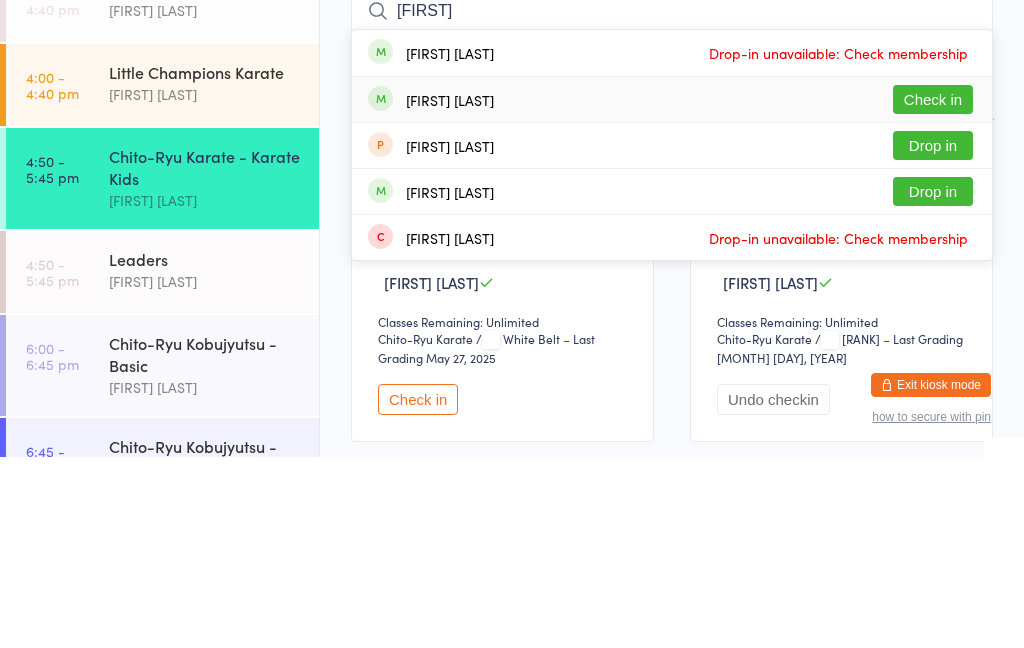 type on "[FIRST]" 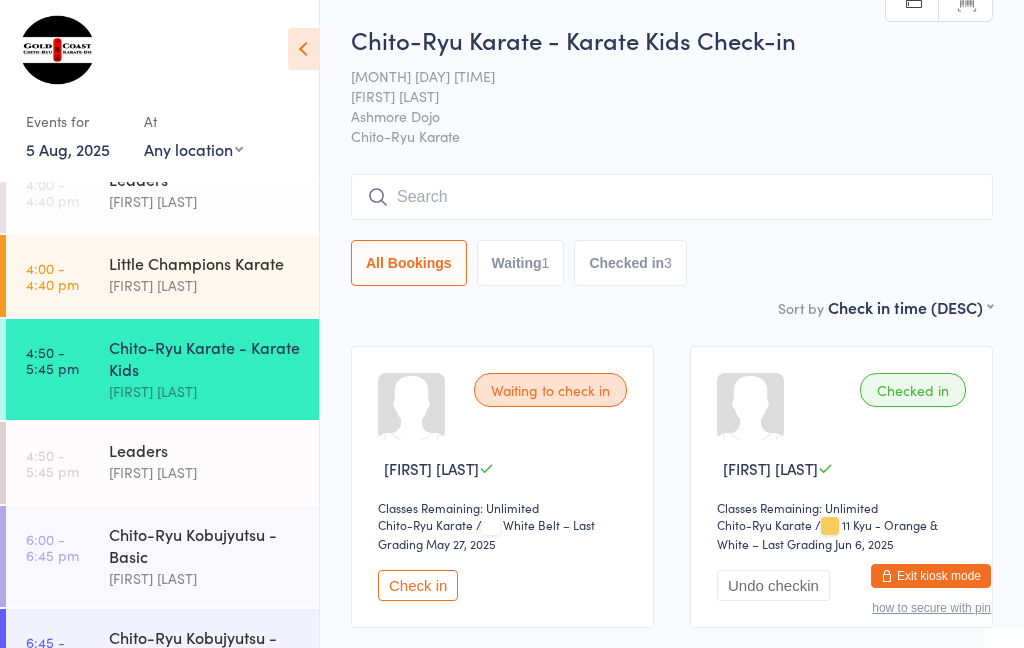 scroll, scrollTop: 3, scrollLeft: 0, axis: vertical 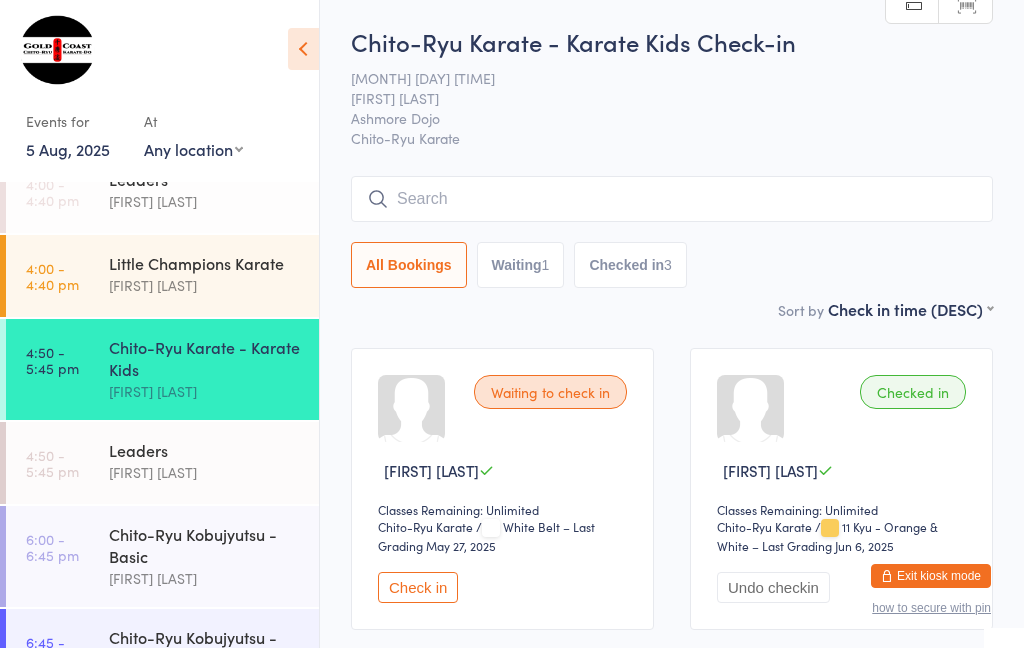 click on "Check in" at bounding box center (418, 587) 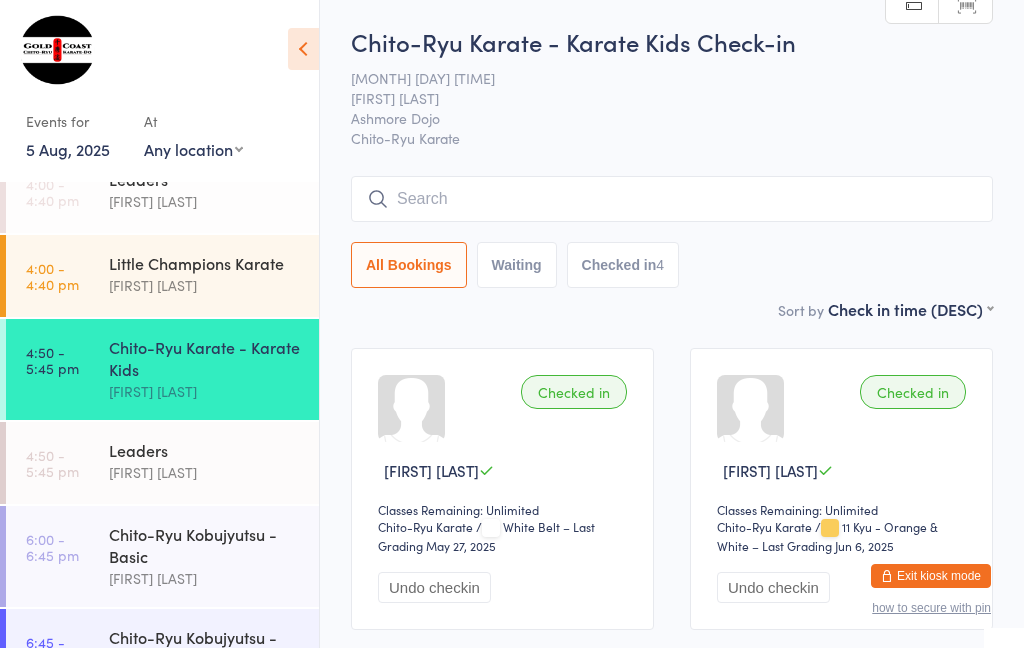 click at bounding box center (672, 199) 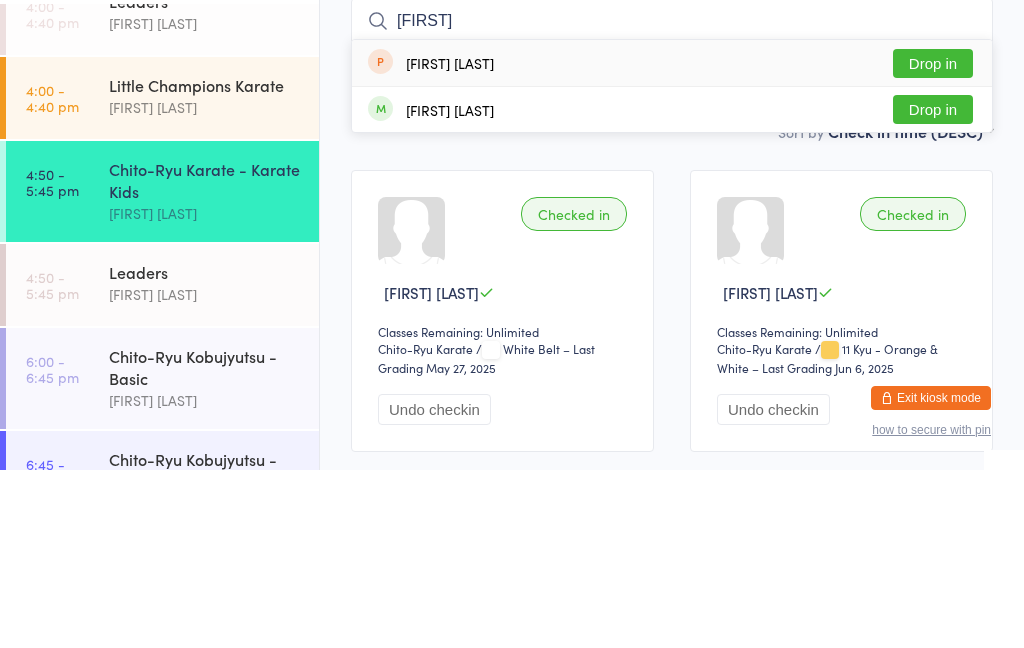 type on "[FIRST]" 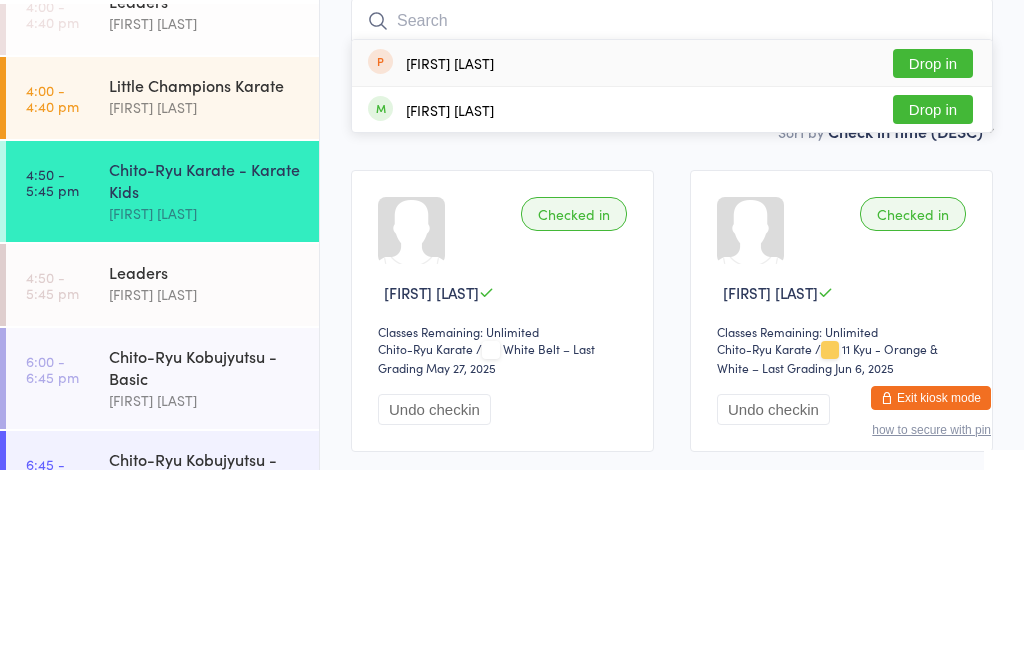 scroll, scrollTop: 181, scrollLeft: 0, axis: vertical 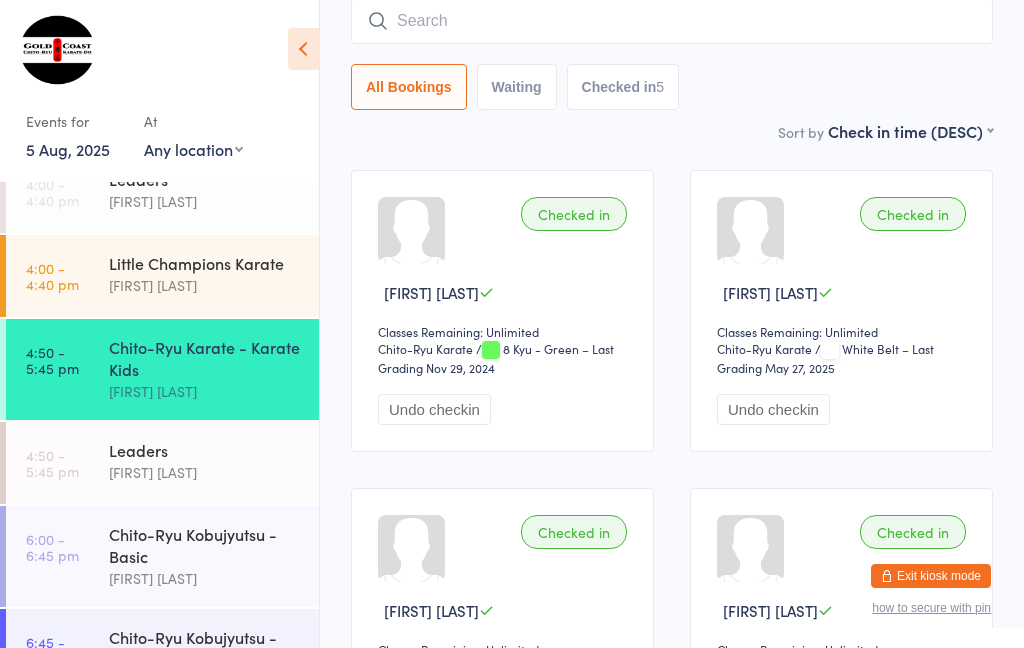 click on "[FIRST] [LAST]" at bounding box center [205, 285] 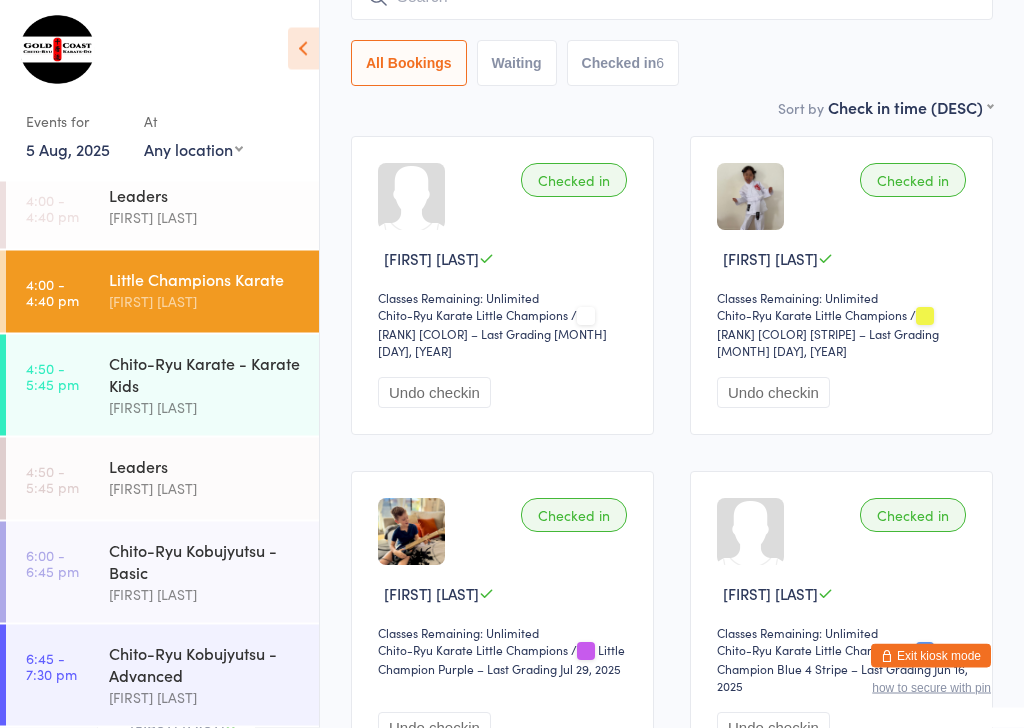 scroll, scrollTop: 215, scrollLeft: 0, axis: vertical 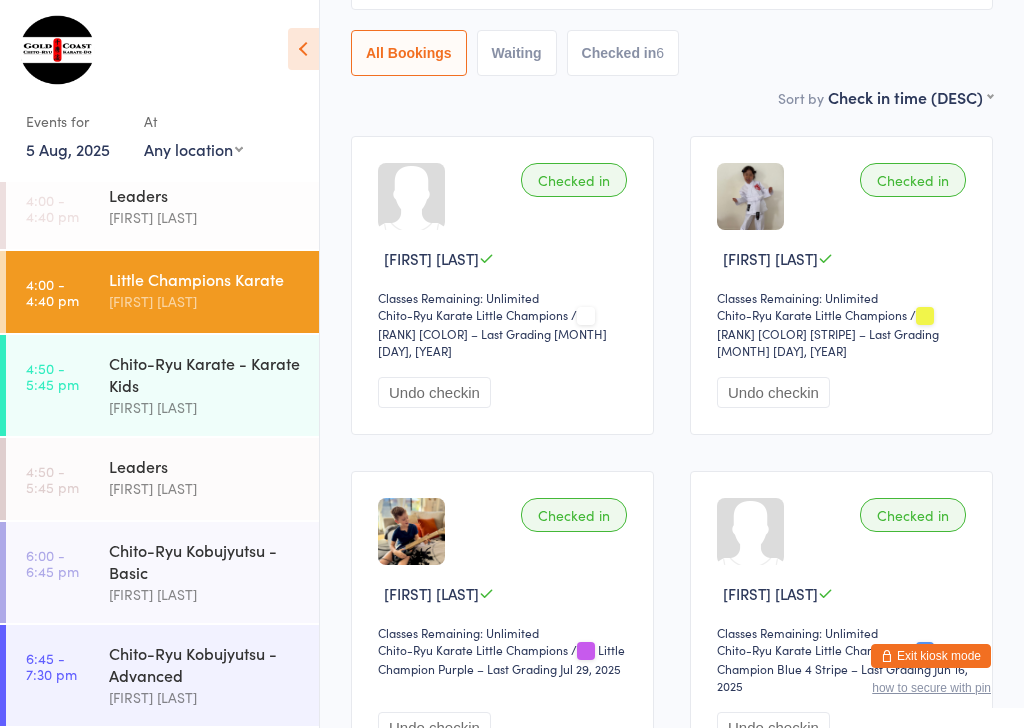 click on "Chito-Ryu Karate - Karate Kids" at bounding box center [205, 374] 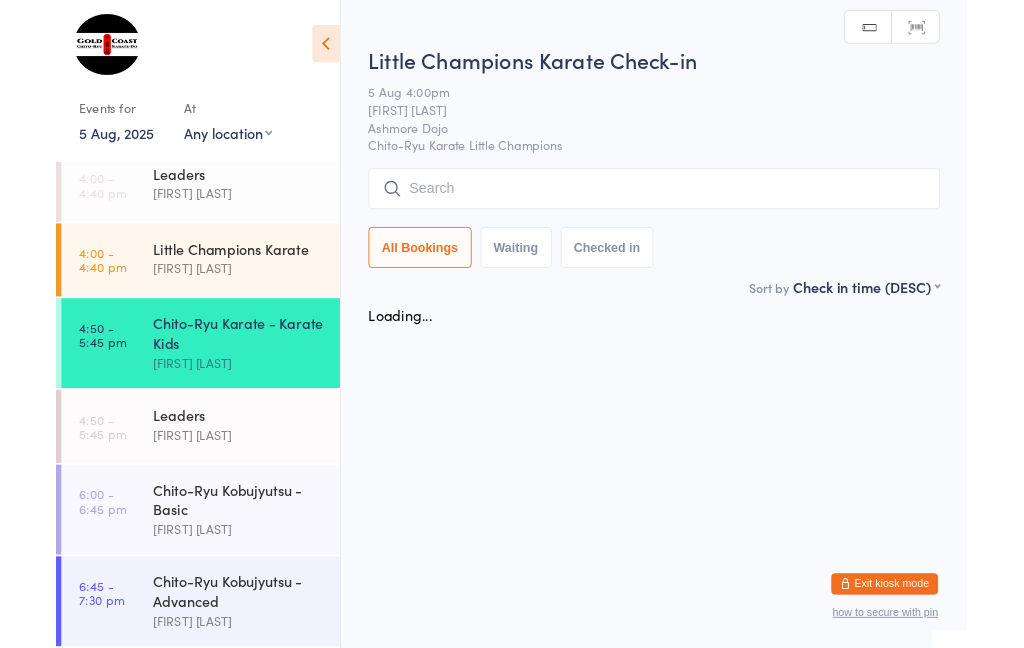 scroll, scrollTop: 0, scrollLeft: 0, axis: both 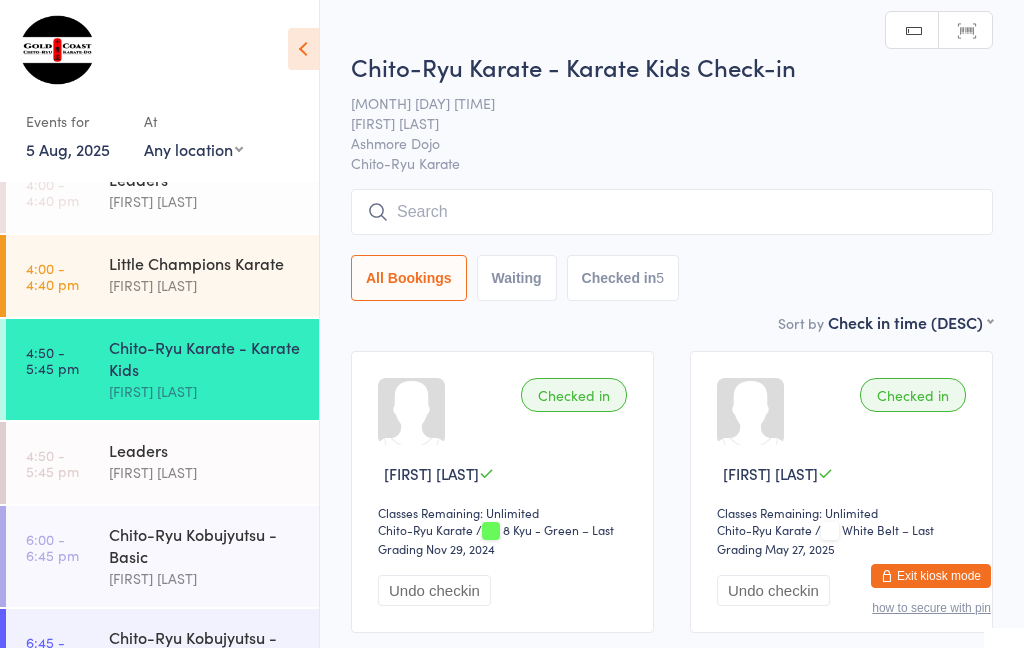 click at bounding box center [672, 212] 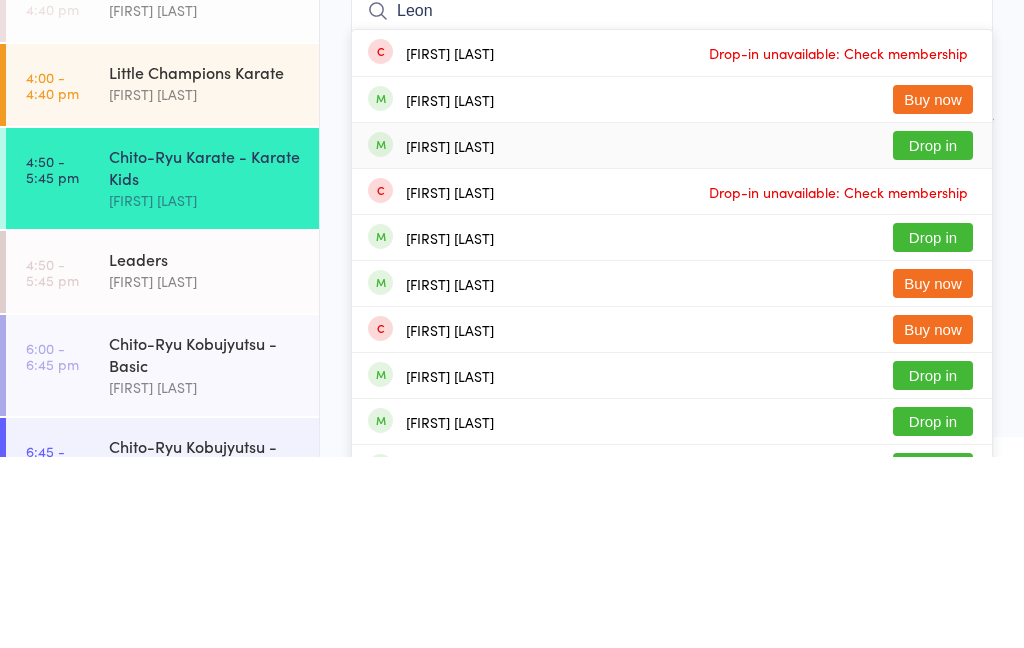 type on "Leon" 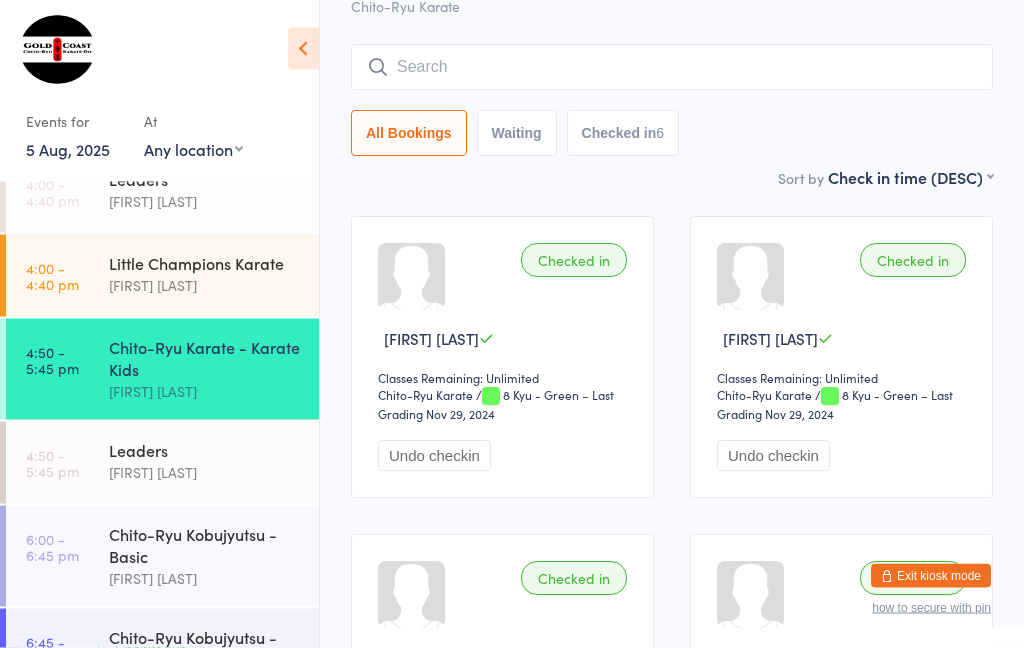 scroll, scrollTop: 0, scrollLeft: 0, axis: both 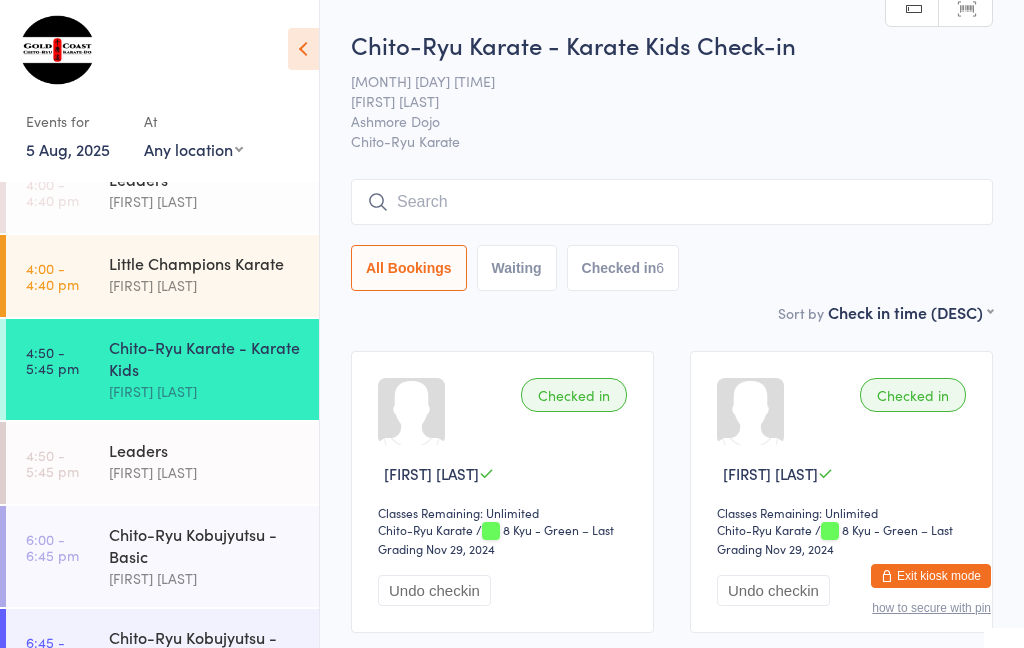 click at bounding box center (672, 202) 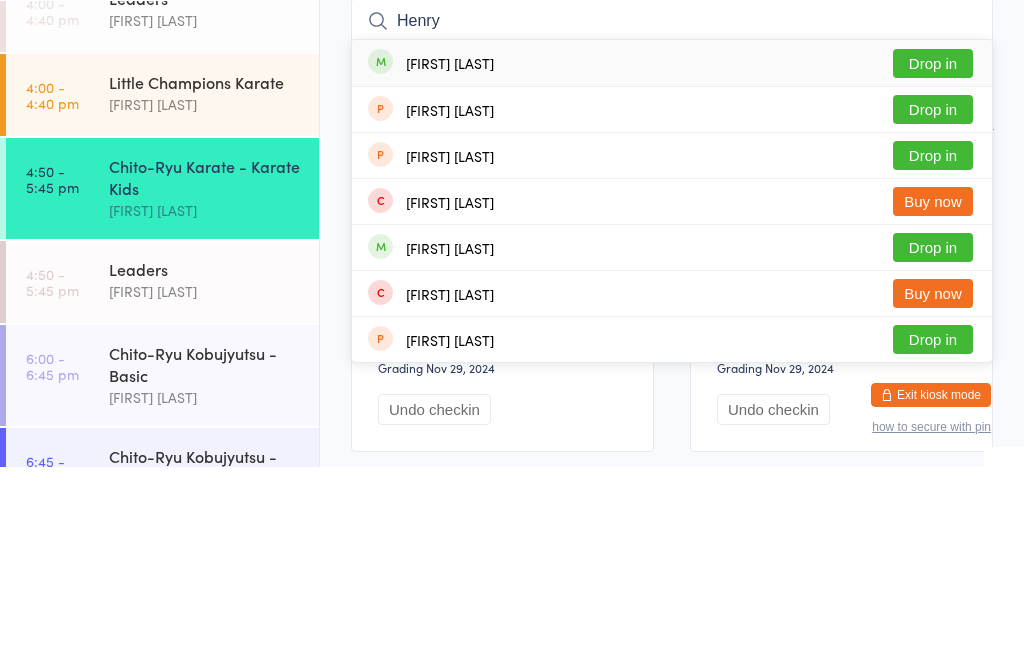 type on "Henry" 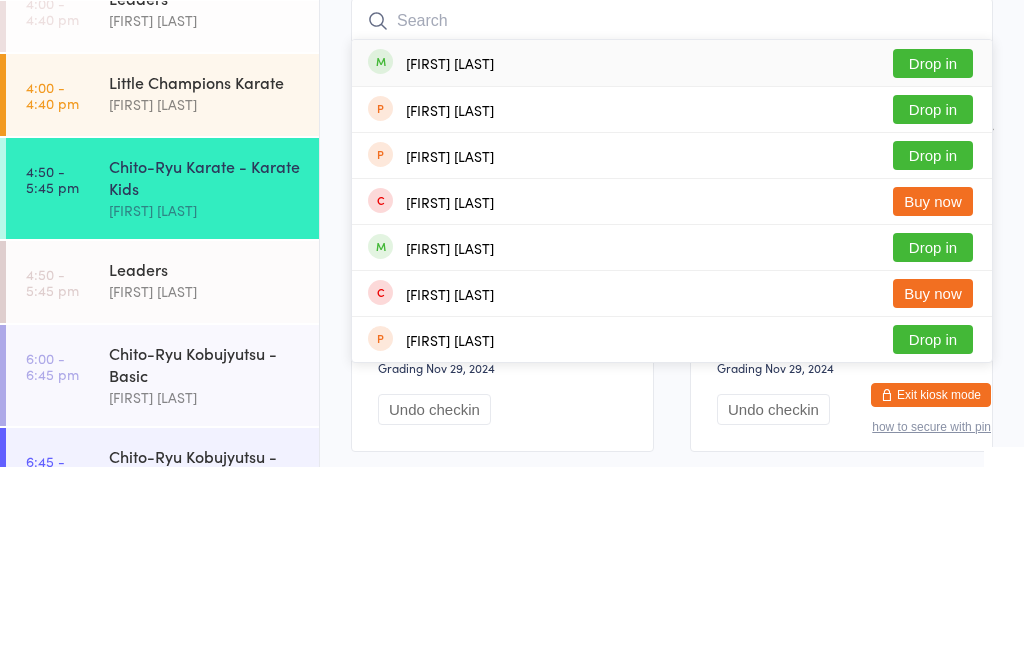 scroll, scrollTop: 181, scrollLeft: 0, axis: vertical 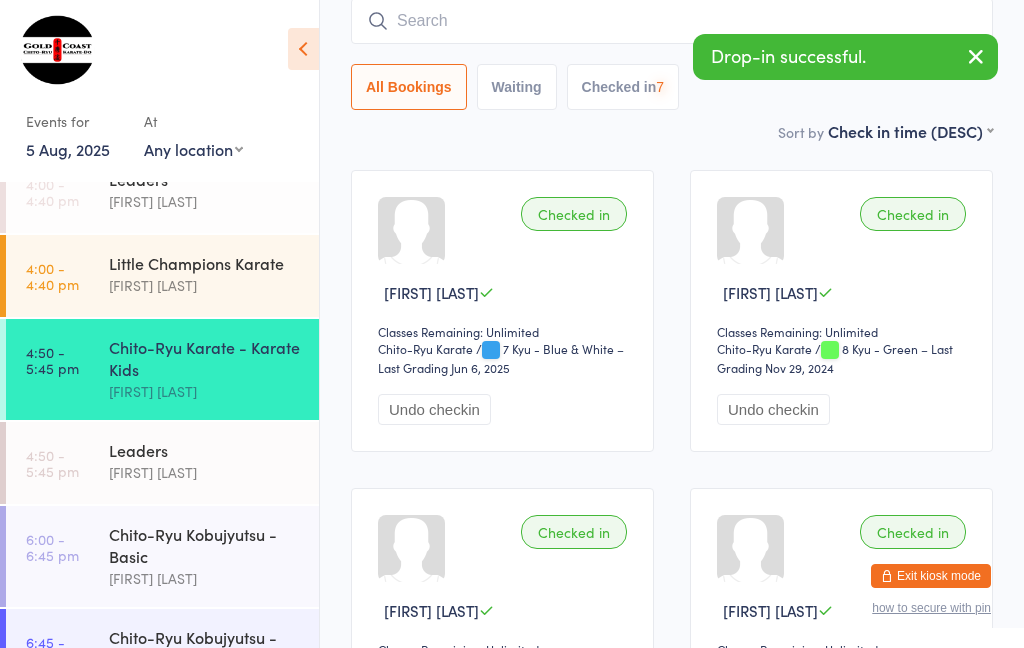 click on "Chito-Ryu Kobujyutsu - Basic" at bounding box center [205, 545] 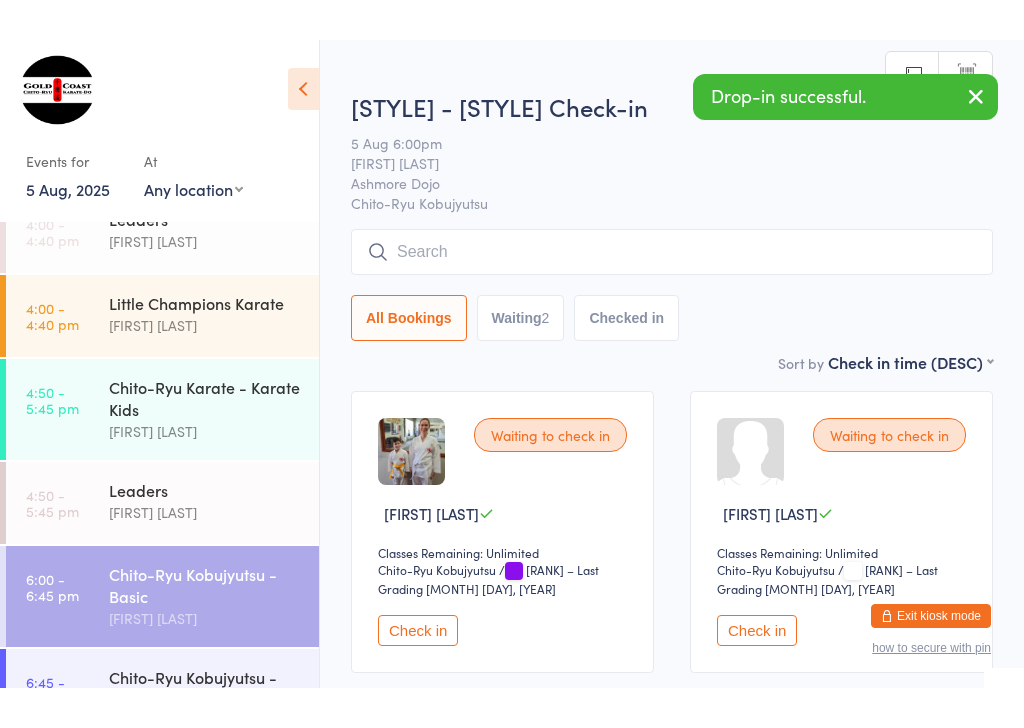 scroll, scrollTop: 69, scrollLeft: 0, axis: vertical 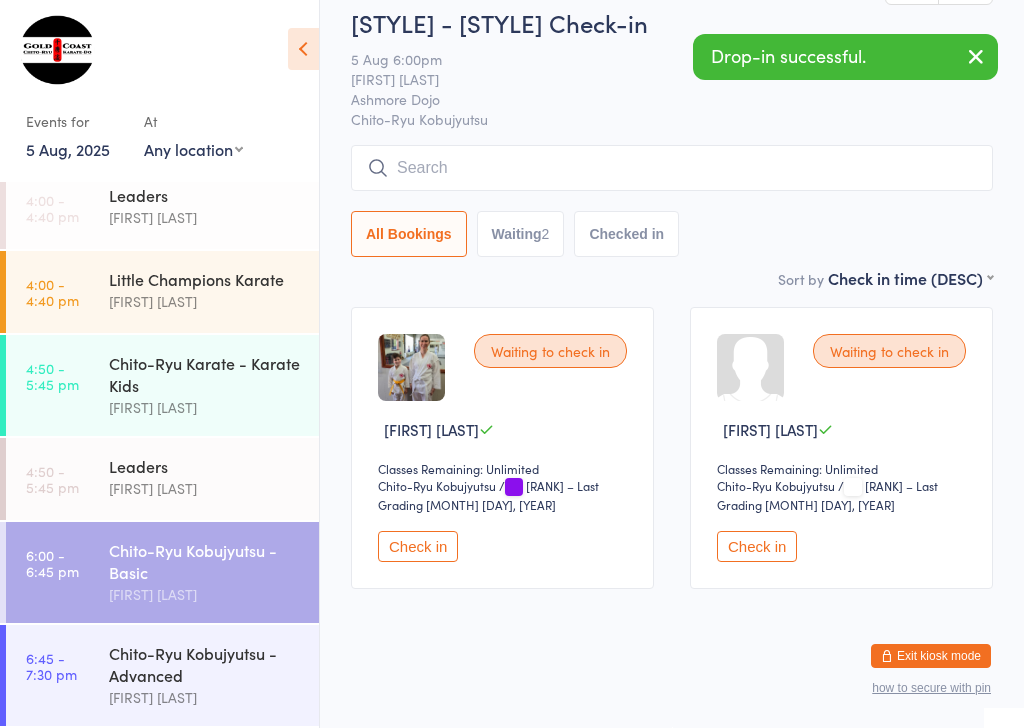 click on "All Bookings Waiting  2 Checked in" at bounding box center (672, 201) 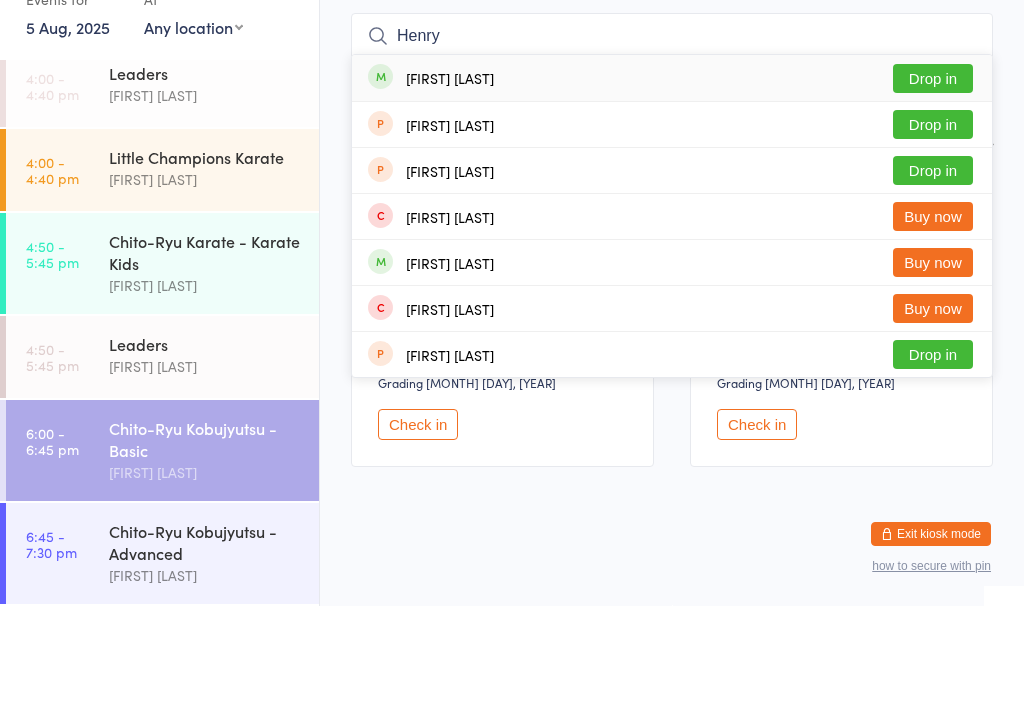 type on "Henry" 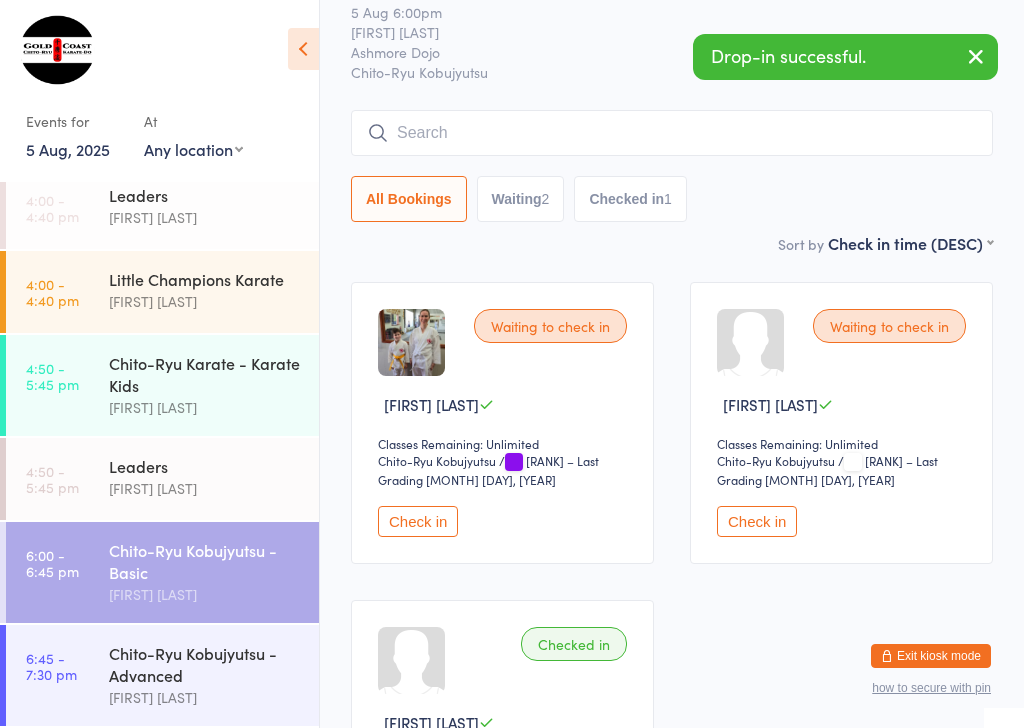 click on "[FIRST] [LAST]" at bounding box center [205, 407] 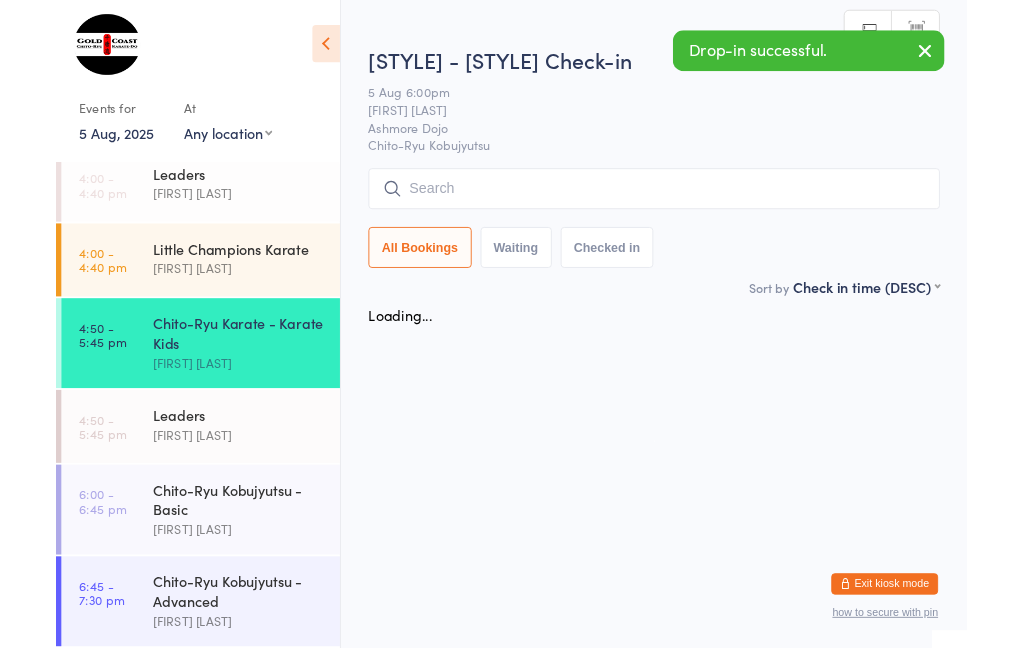 scroll, scrollTop: 0, scrollLeft: 0, axis: both 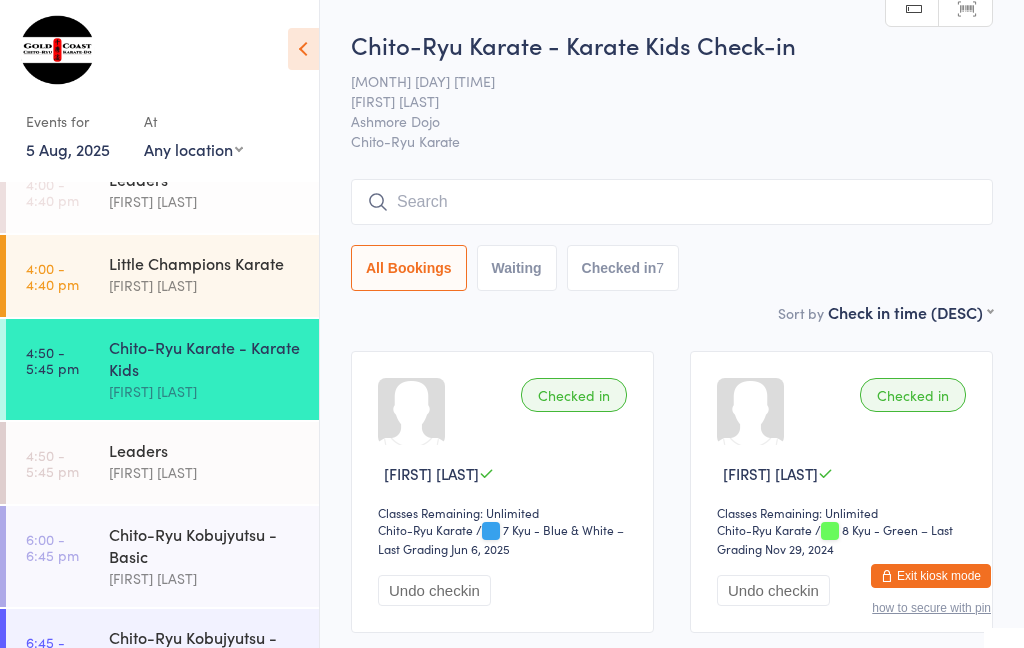click on "Waiting" at bounding box center [517, 268] 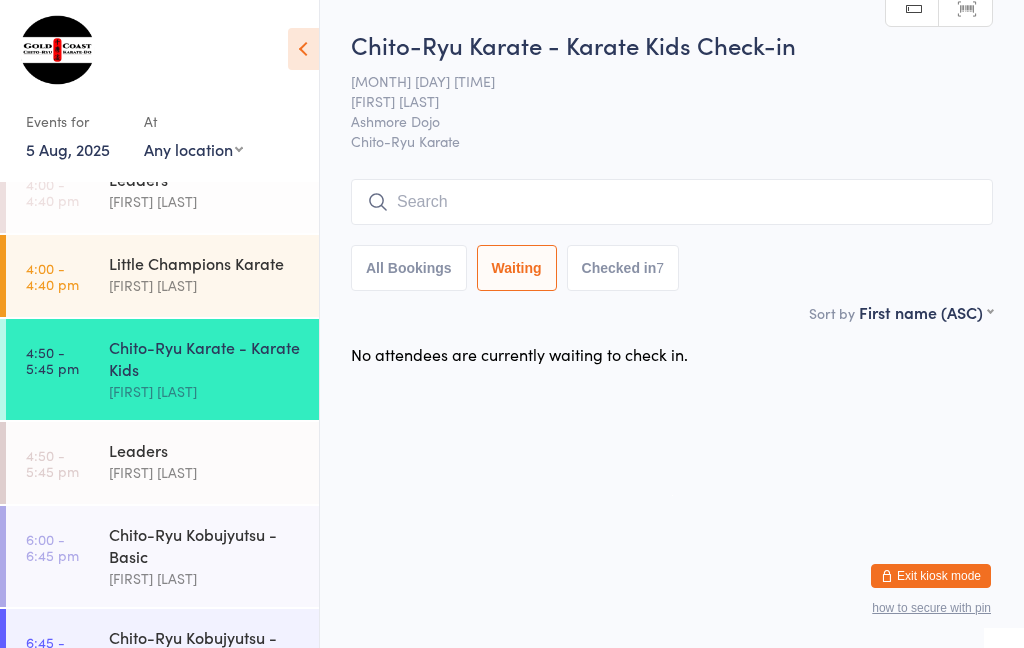 click on "All Bookings" at bounding box center (409, 268) 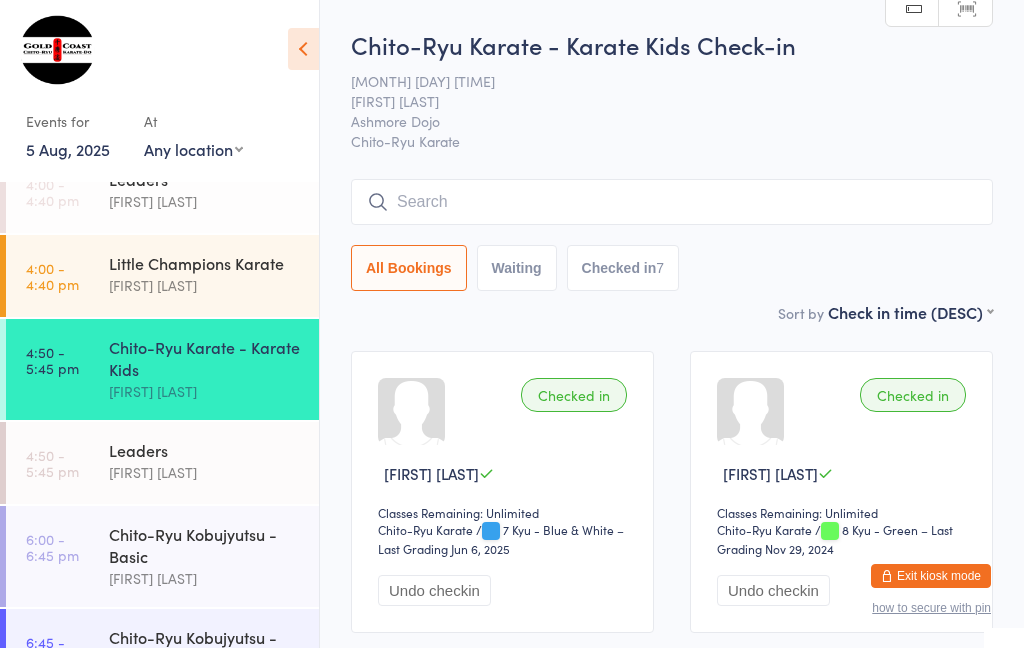 click at bounding box center [672, 202] 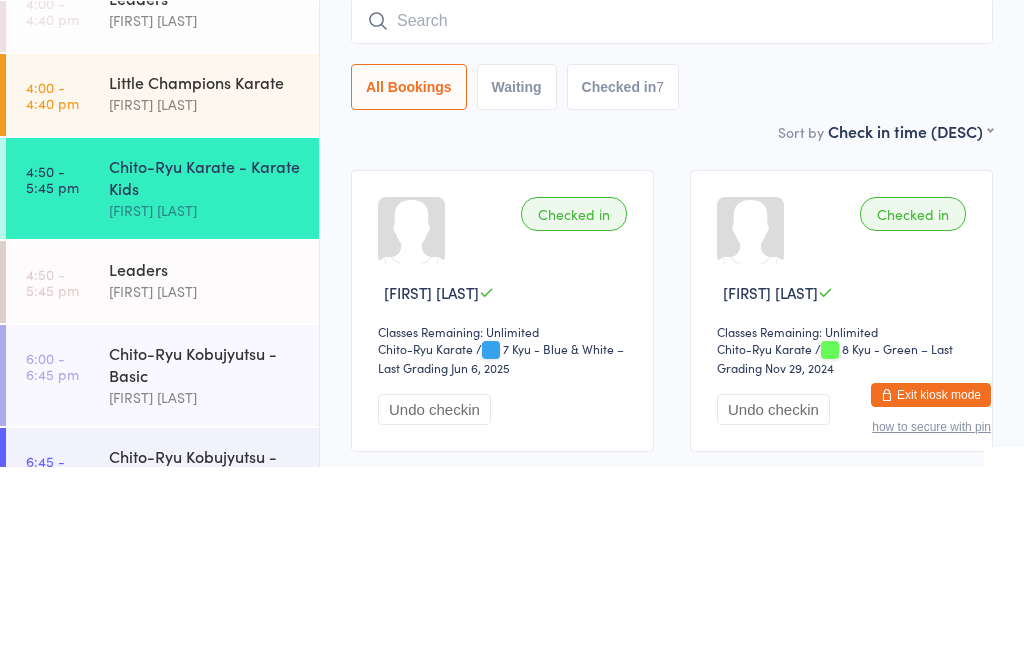 type on "D" 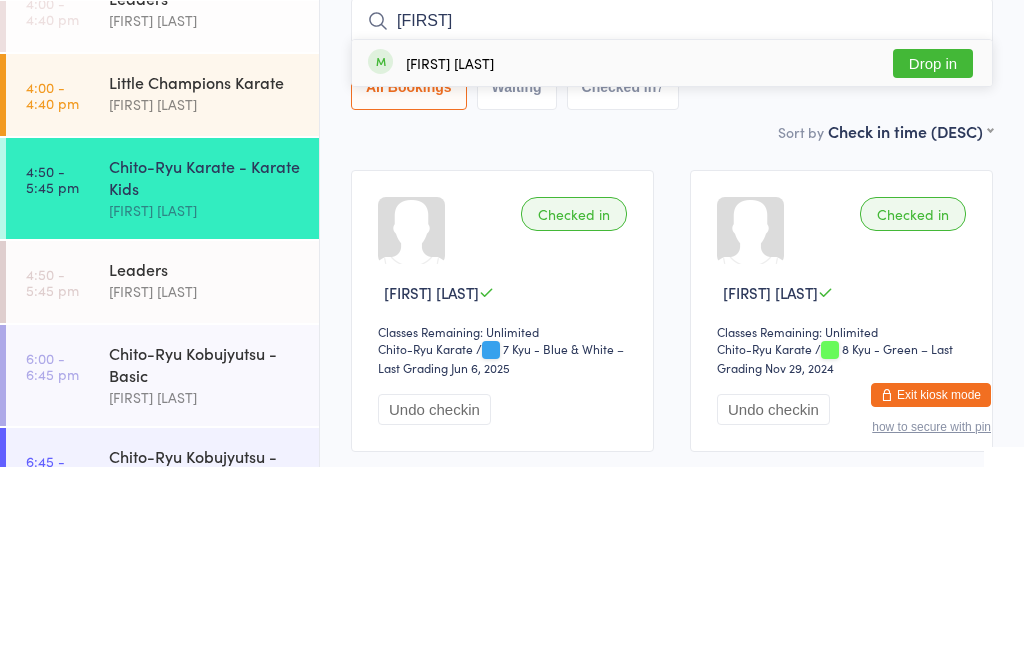 type on "[FIRST]" 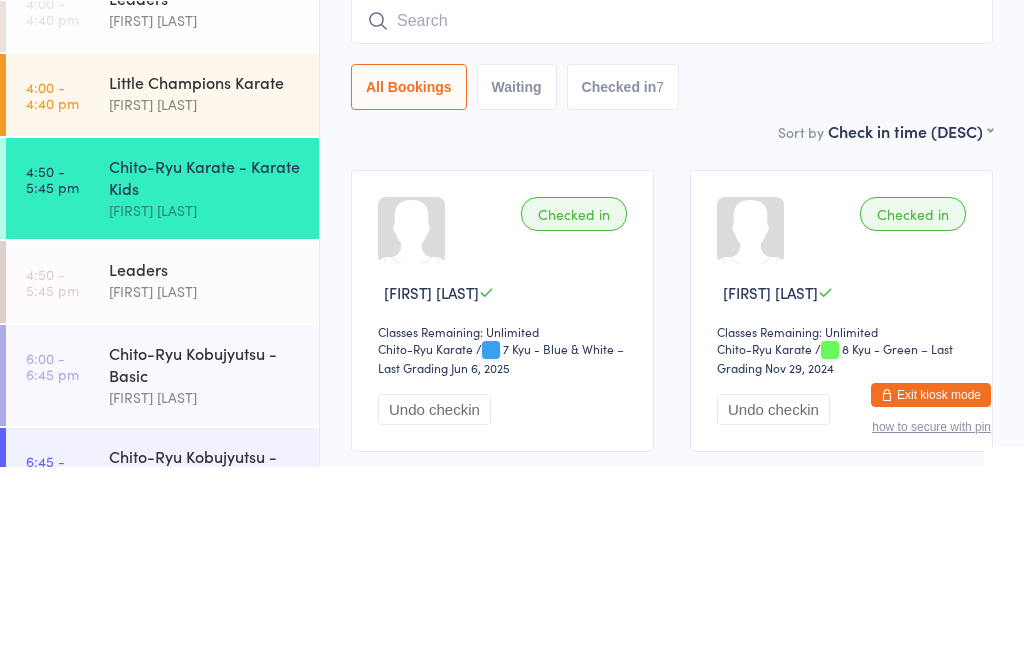 scroll, scrollTop: 181, scrollLeft: 0, axis: vertical 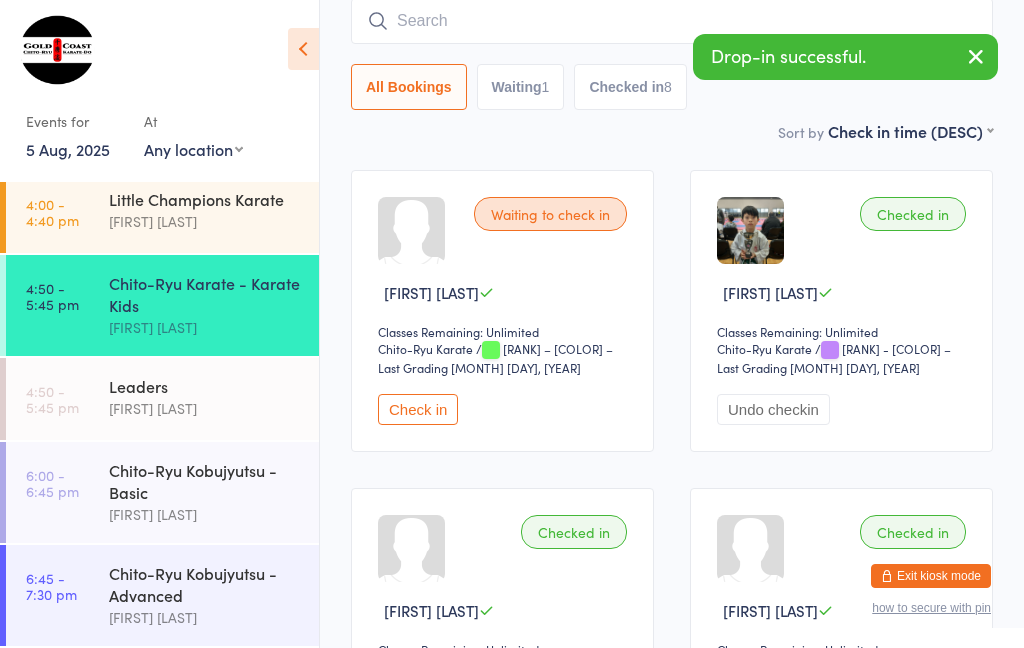 click on "Chito-Ryu Kobujyutsu - Basic" at bounding box center (205, 481) 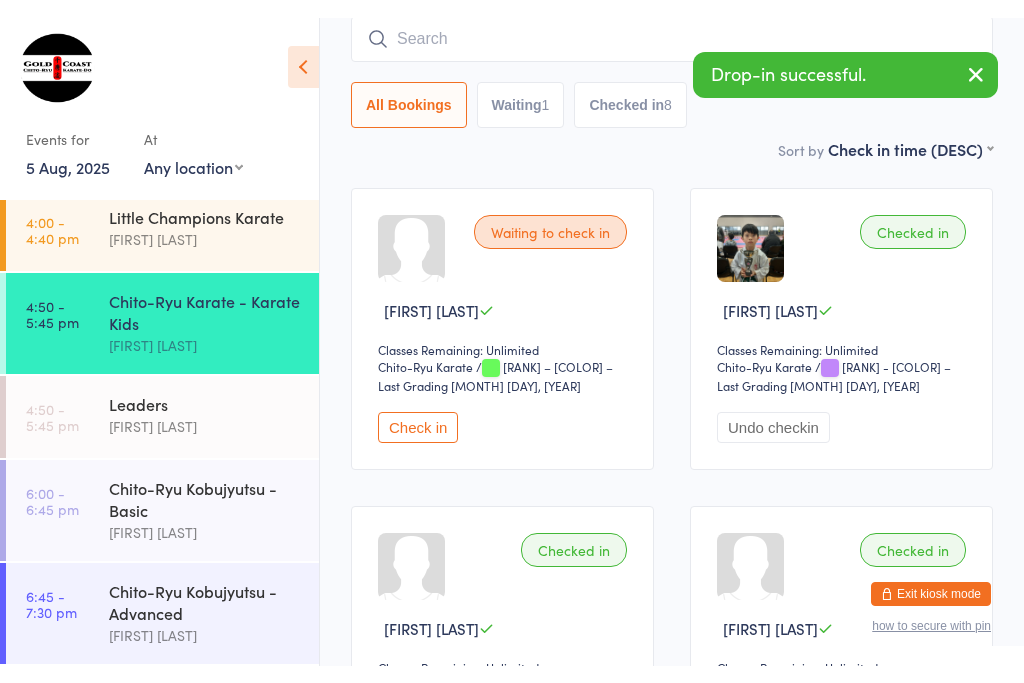 scroll, scrollTop: 0, scrollLeft: 0, axis: both 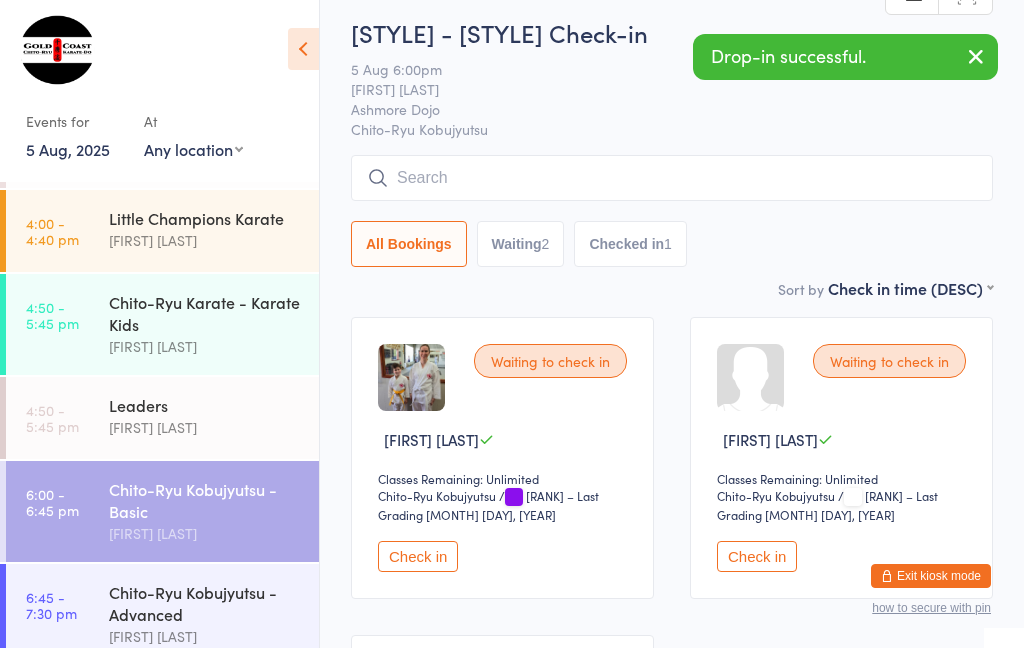 click at bounding box center (672, 178) 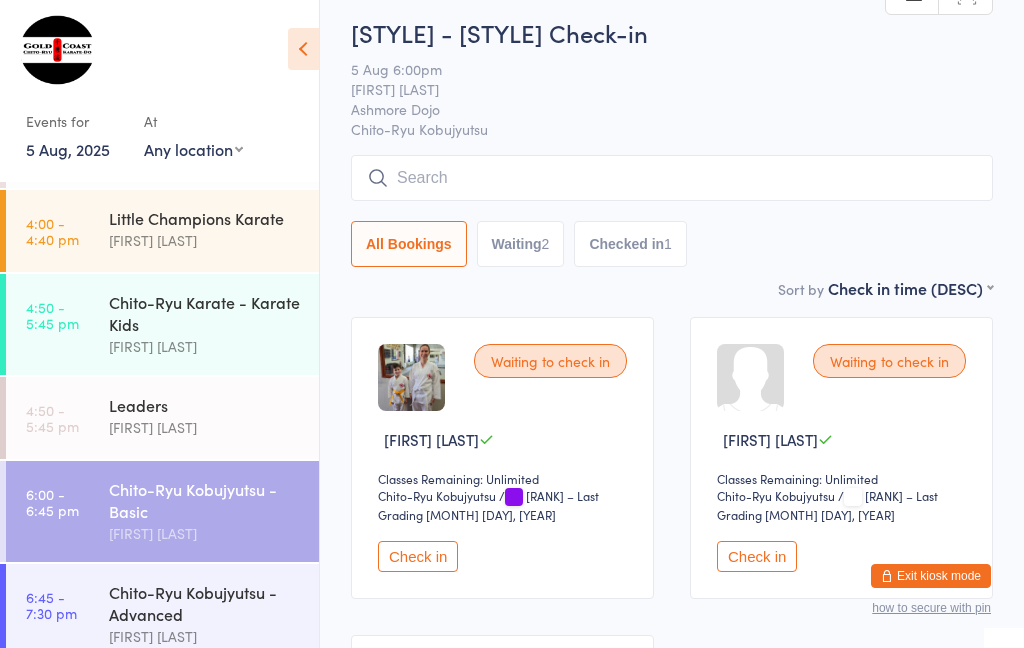 scroll, scrollTop: 33, scrollLeft: 0, axis: vertical 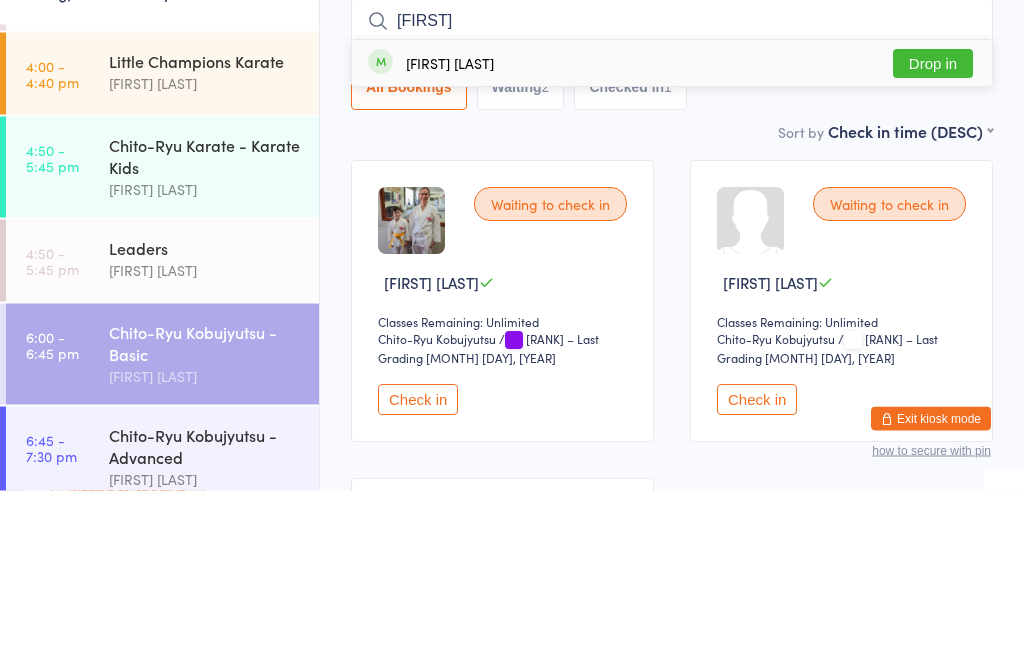 type on "[FIRST]" 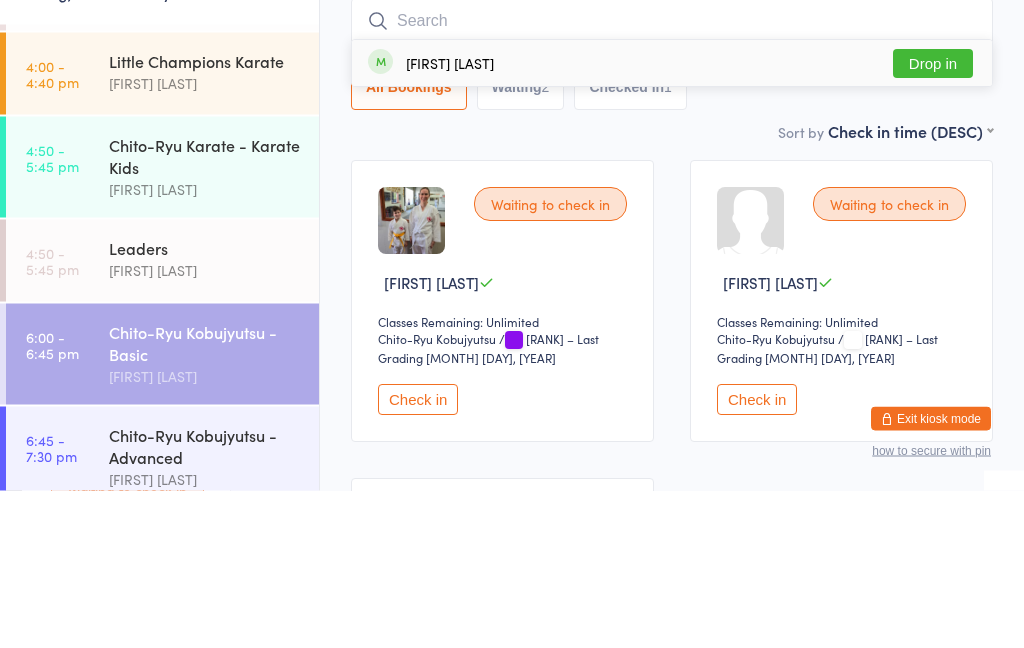 scroll, scrollTop: 191, scrollLeft: 0, axis: vertical 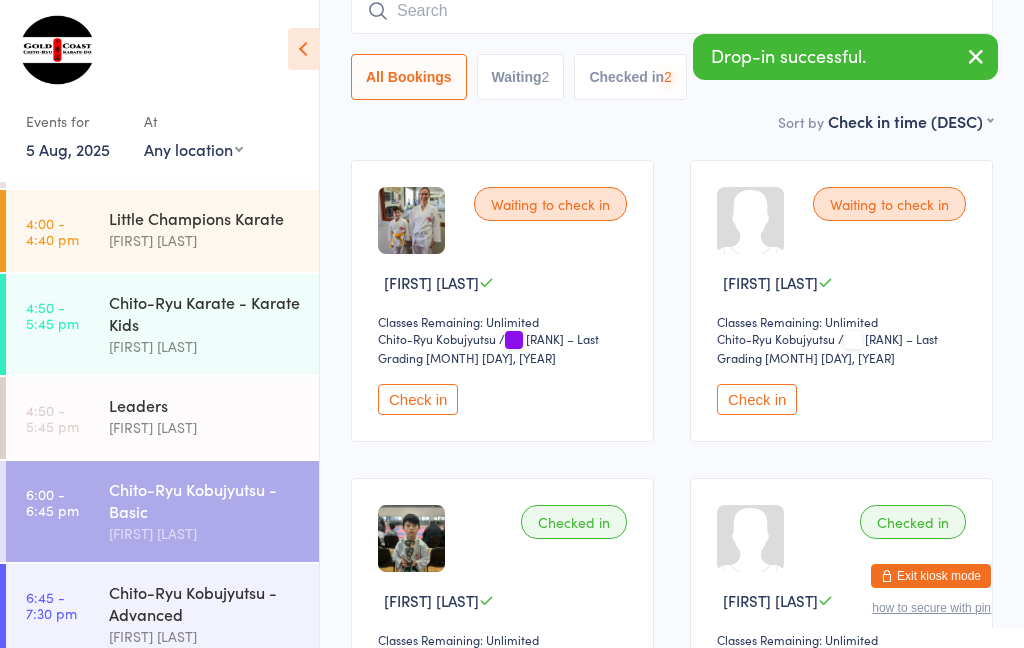 click on "[FIRST] [LAST]" at bounding box center (205, 346) 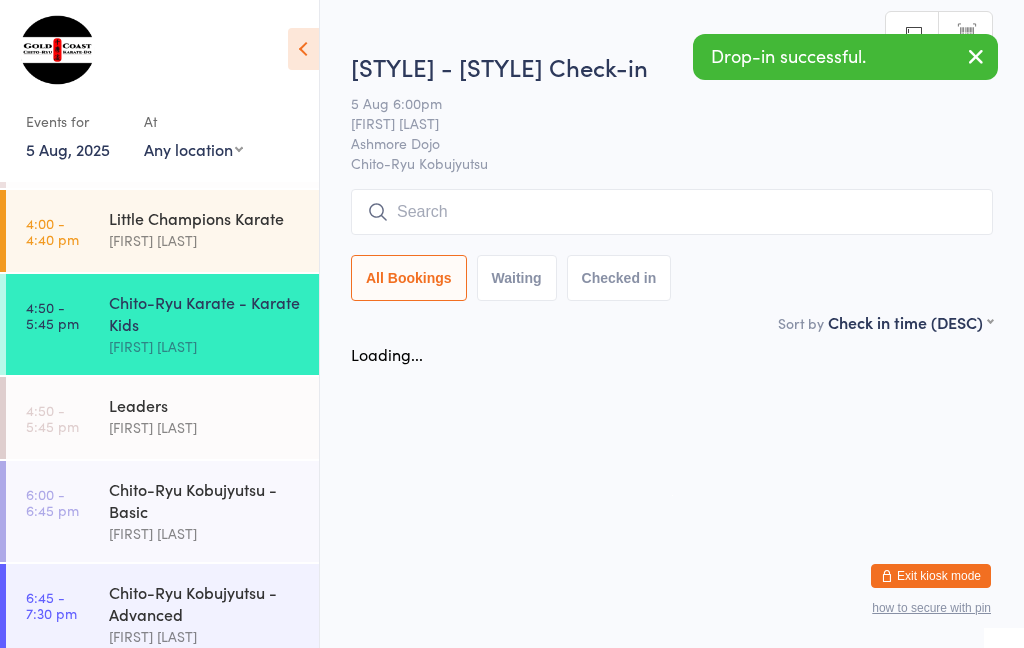 scroll, scrollTop: 0, scrollLeft: 0, axis: both 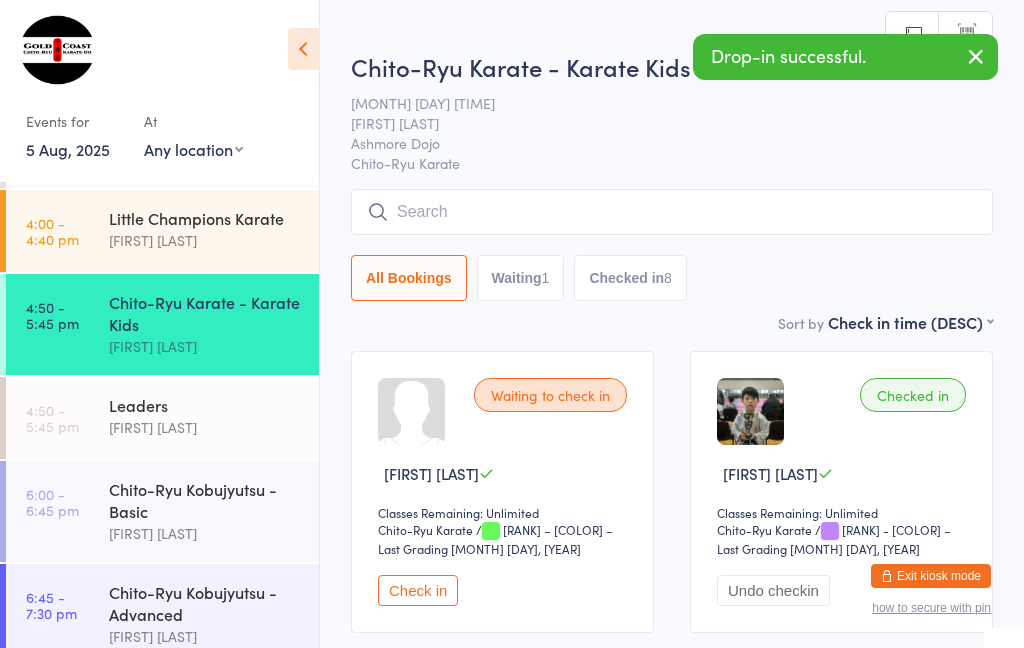click at bounding box center (672, 212) 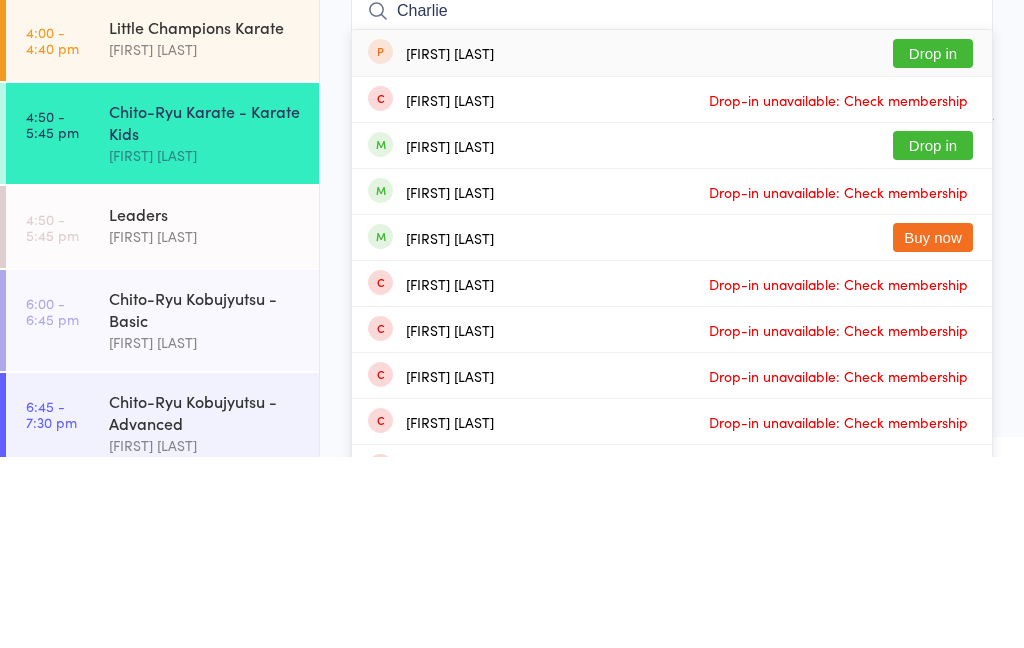 type on "Charlie" 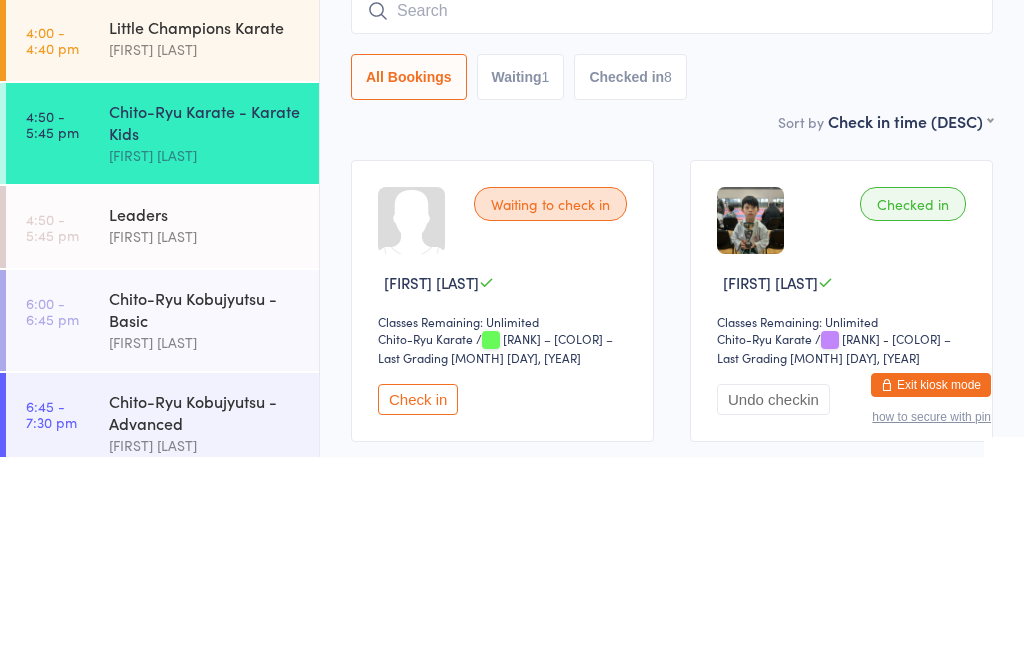 scroll, scrollTop: 191, scrollLeft: 0, axis: vertical 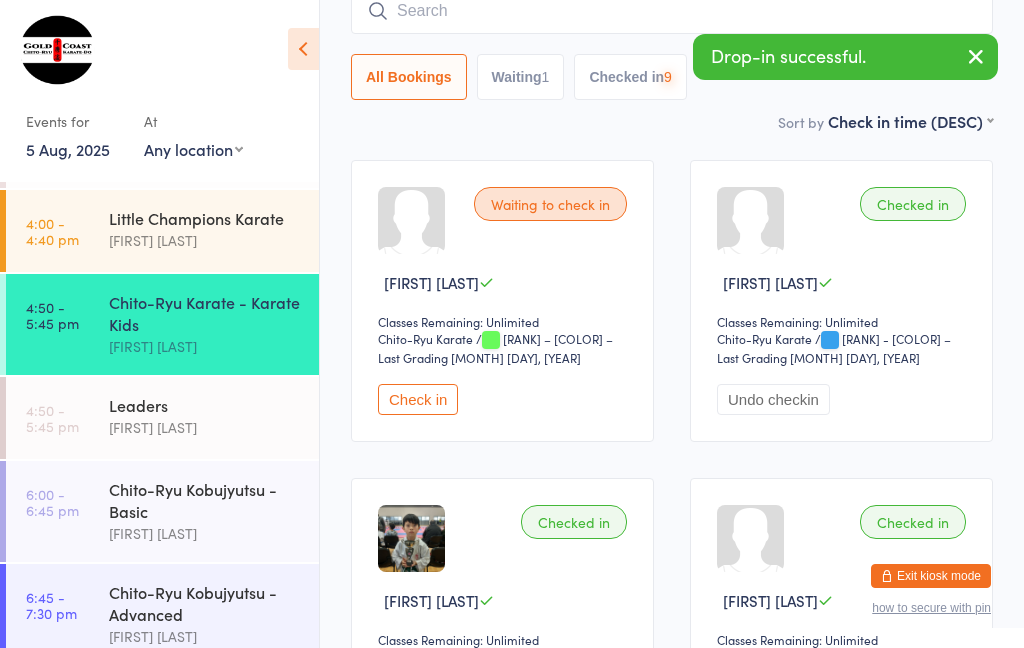 click at bounding box center [976, 56] 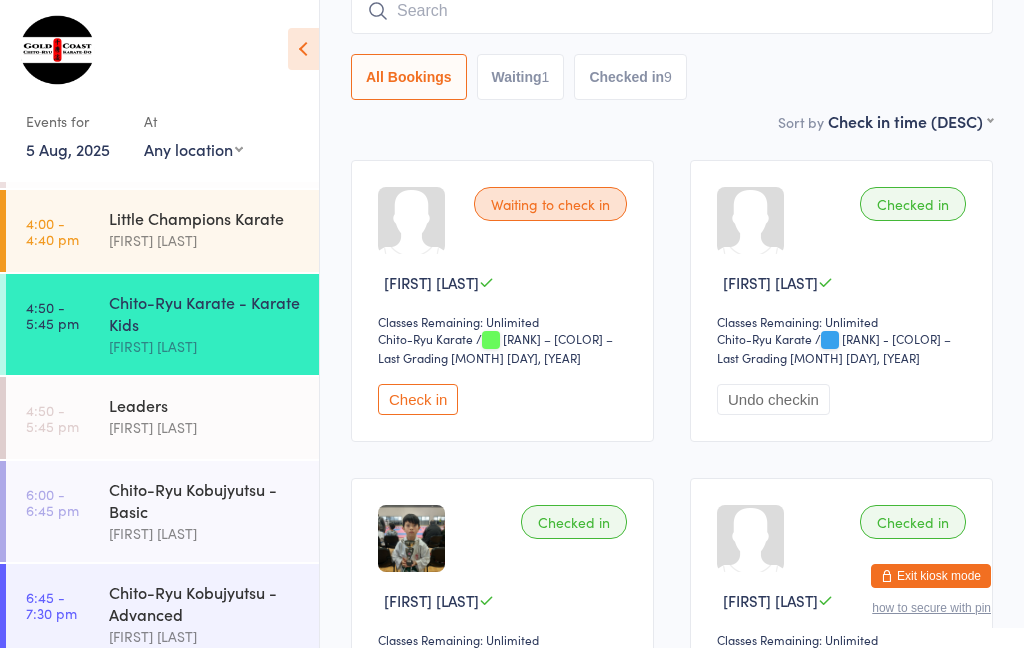 click on "Chito-Ryu Karate - Karate Kids" at bounding box center [205, 313] 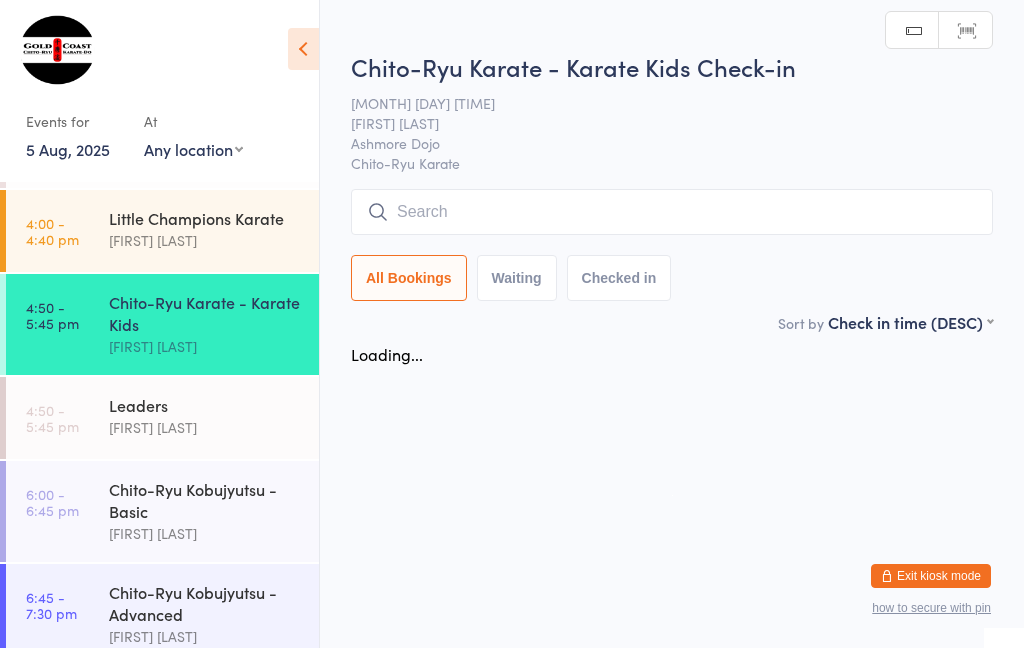 scroll, scrollTop: 0, scrollLeft: 0, axis: both 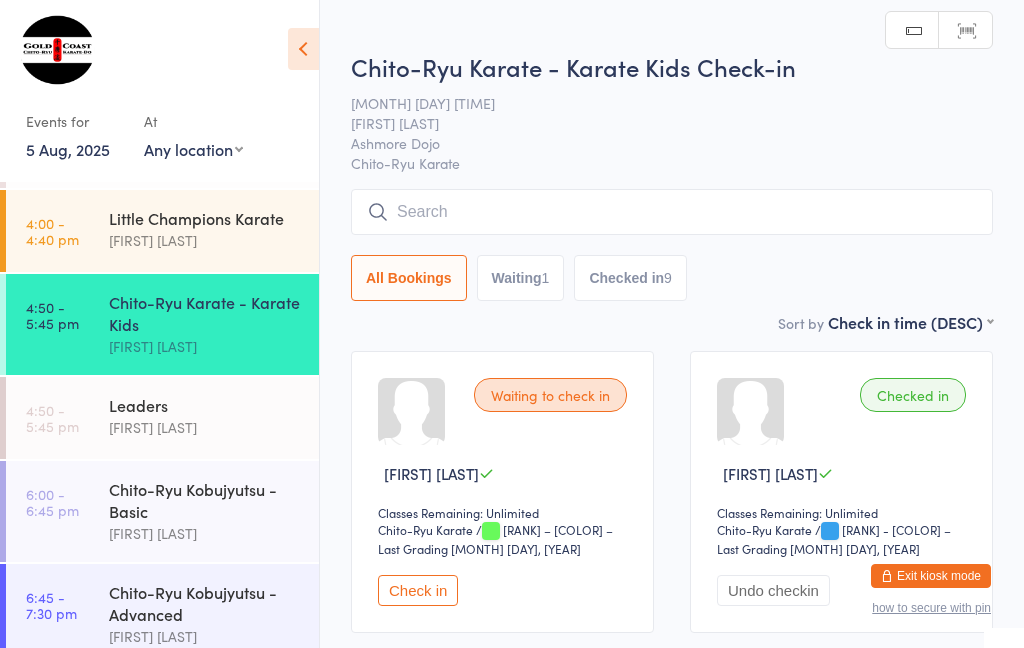 click at bounding box center [672, 212] 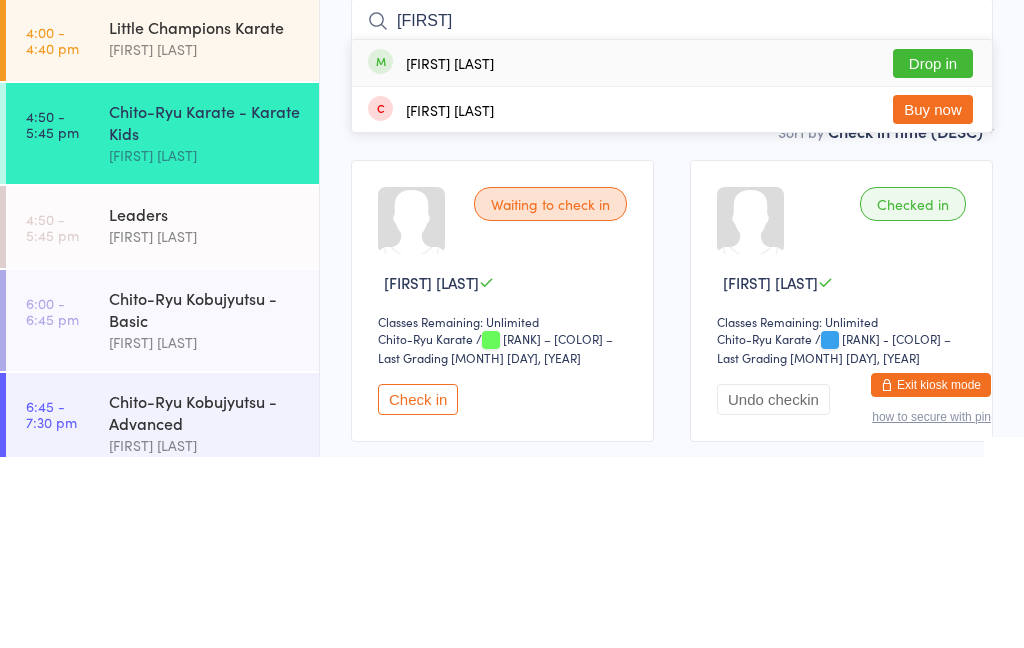 type on "[FIRST]" 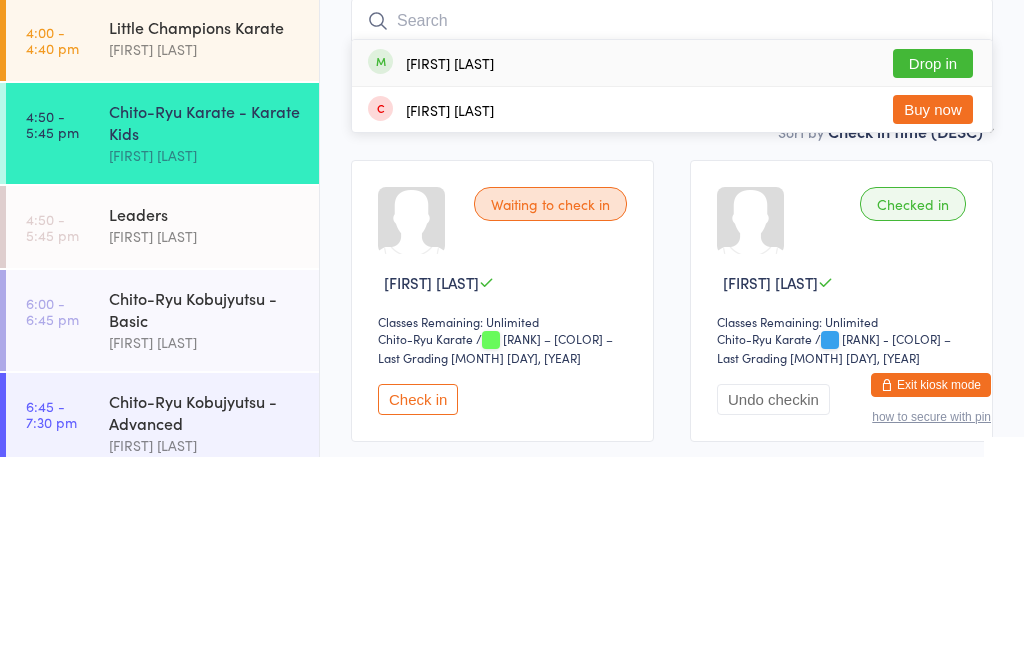 scroll, scrollTop: 191, scrollLeft: 0, axis: vertical 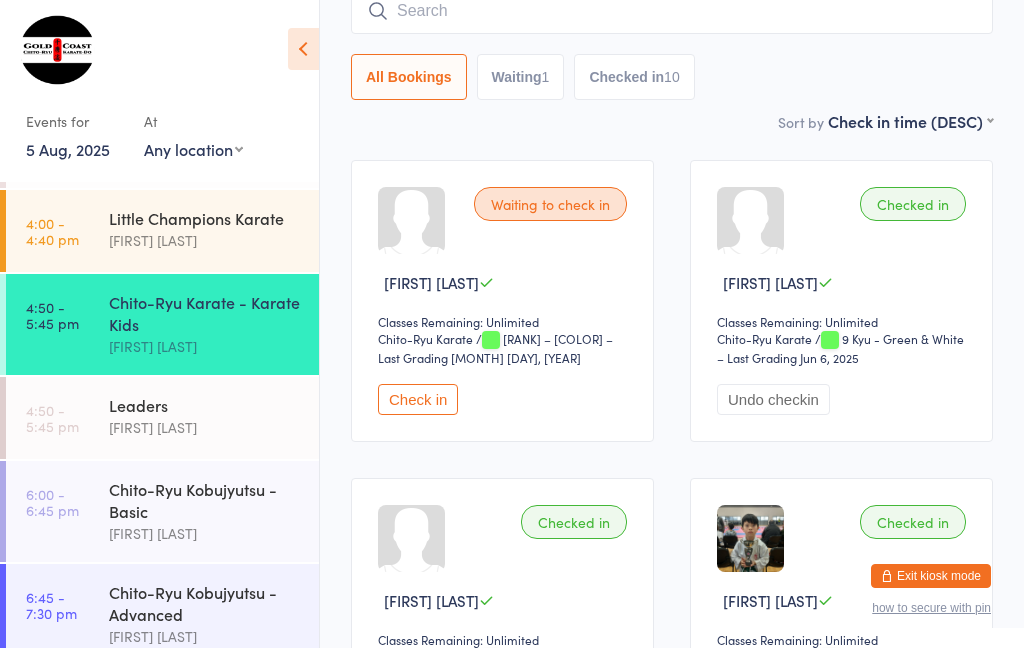 click on "[STYLE] - [STYLE] [FIRST] [LAST]" at bounding box center (214, 324) 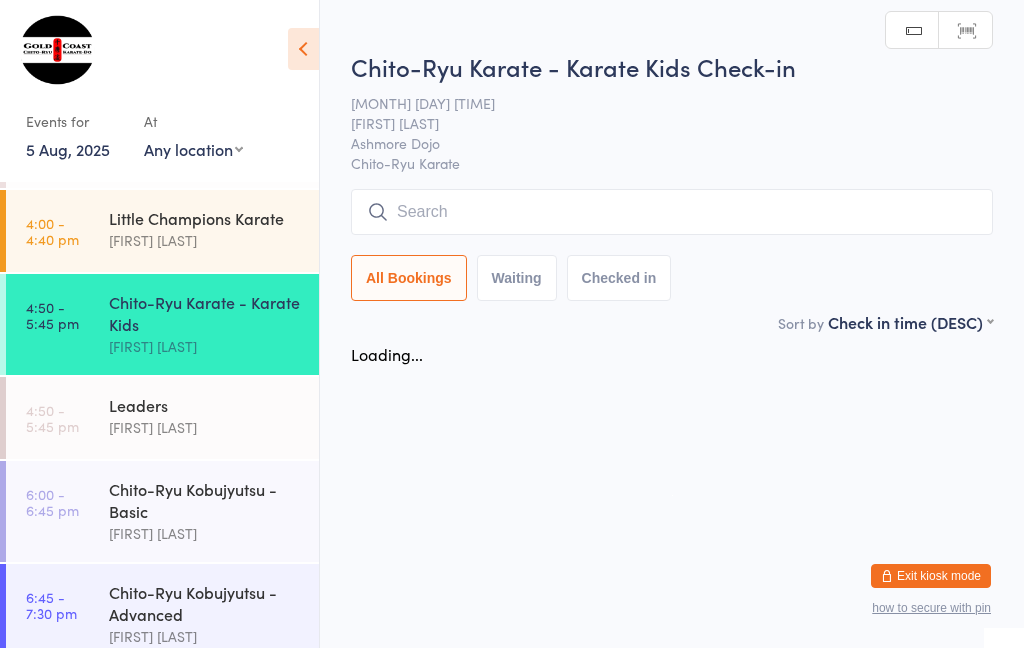 scroll, scrollTop: 0, scrollLeft: 0, axis: both 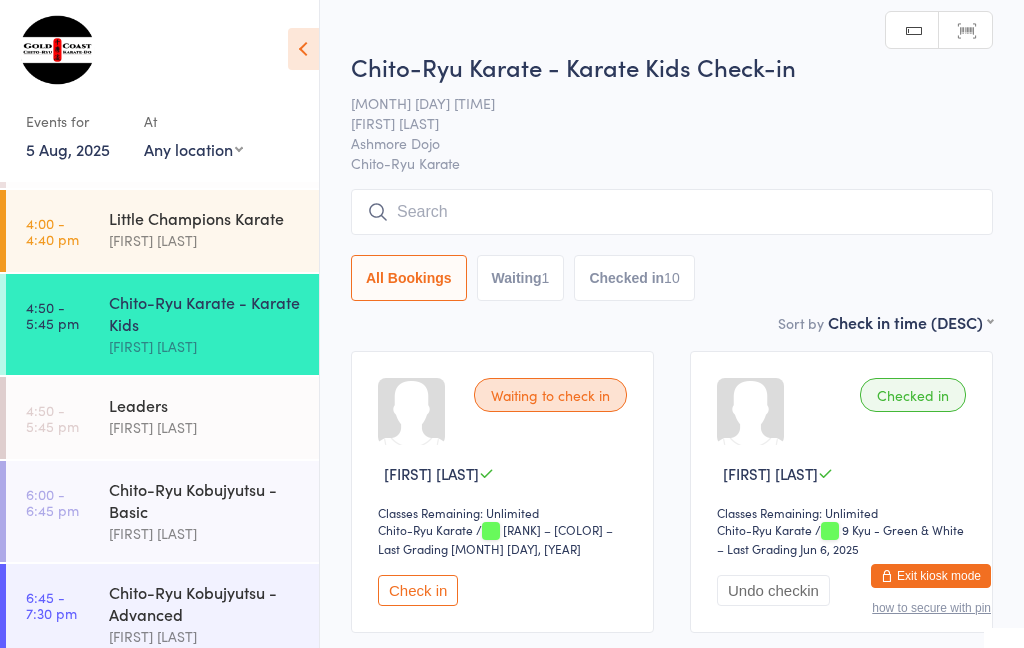 click at bounding box center [672, 212] 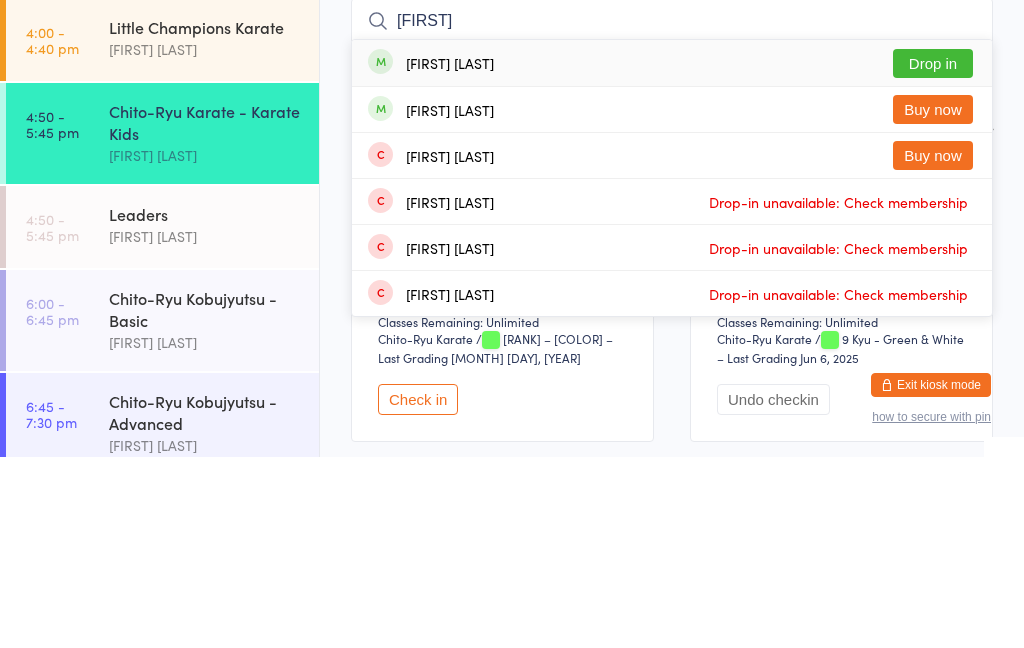 type on "[FIRST]" 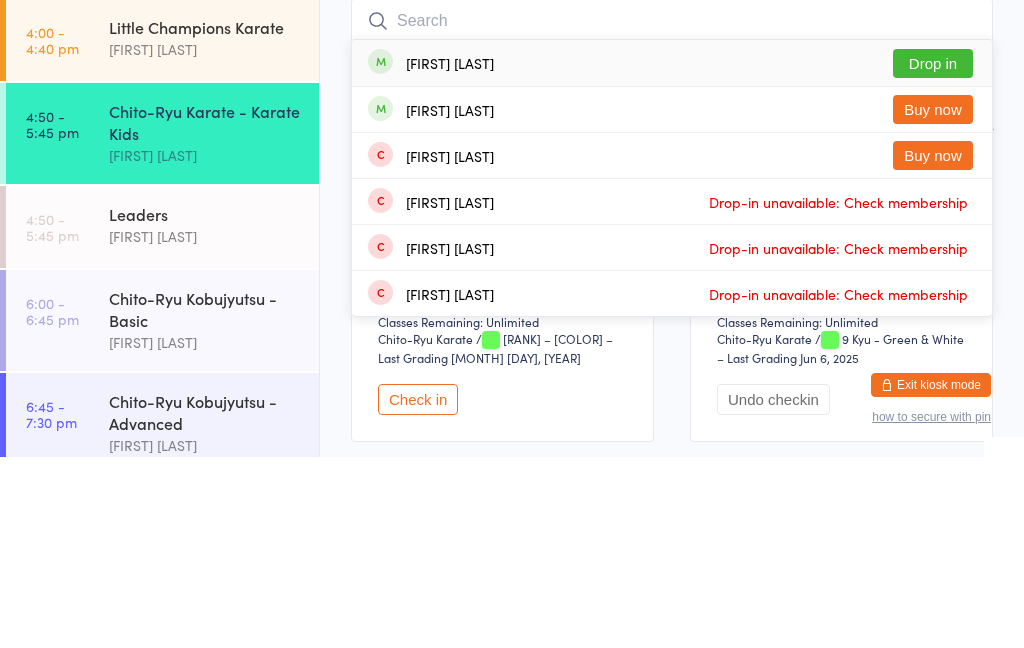 scroll, scrollTop: 191, scrollLeft: 0, axis: vertical 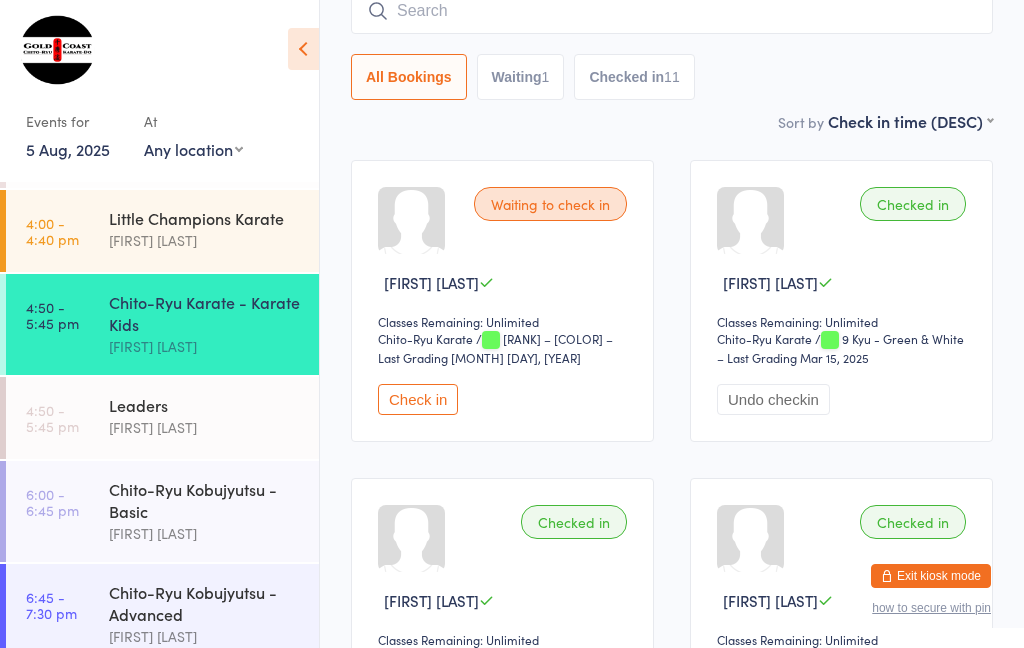 click at bounding box center [672, 11] 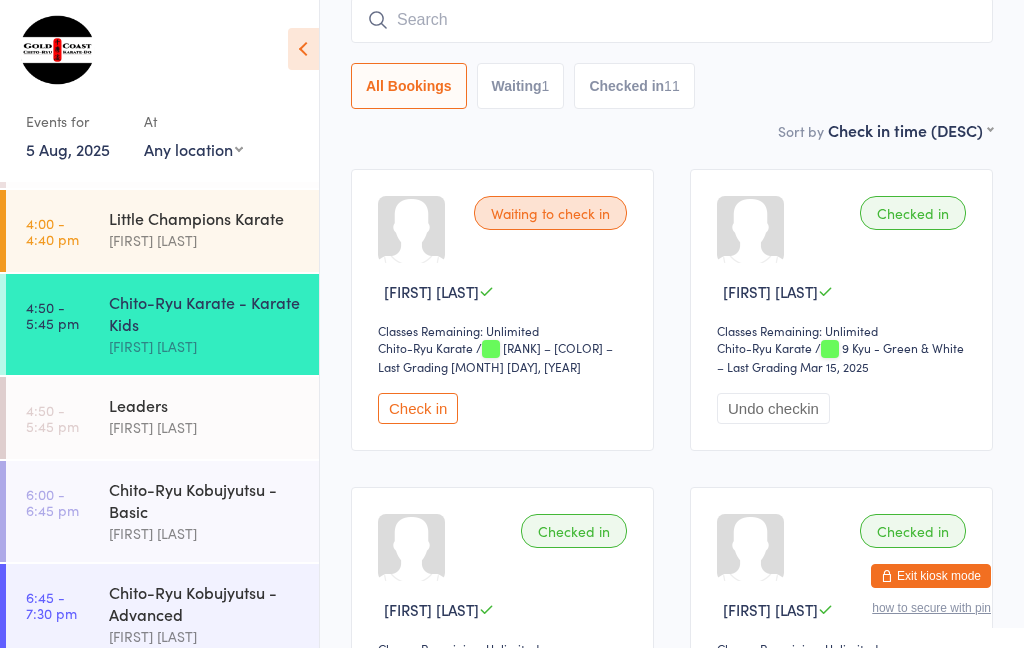 scroll, scrollTop: 181, scrollLeft: 0, axis: vertical 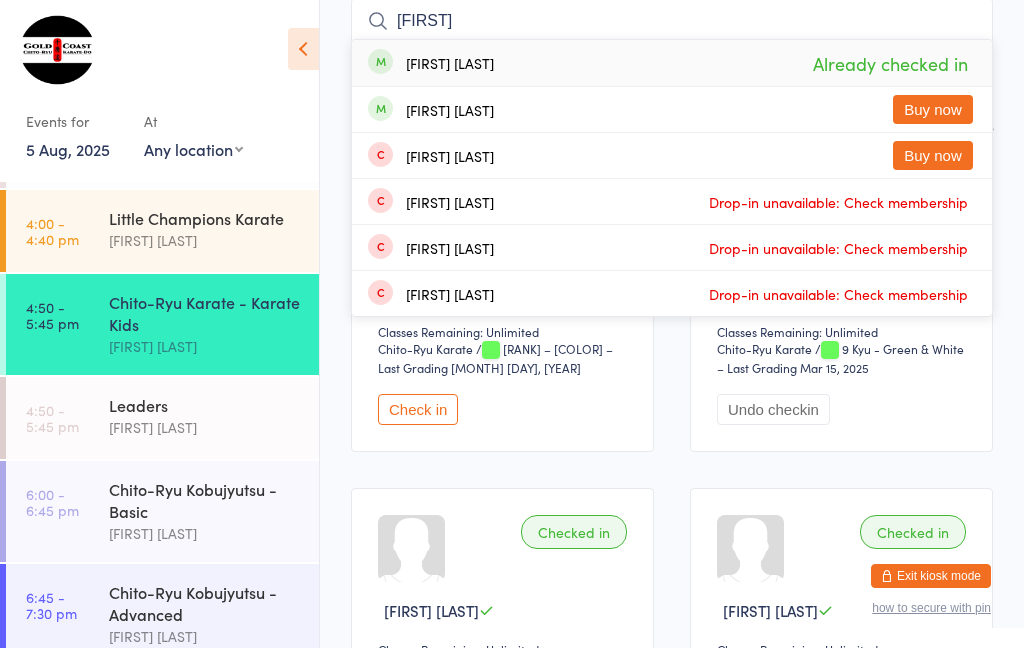 click on "[STYLE] - [STYLE] [FIRST] [FIRST] [LAST] [LOCATION] [STYLE] [STYLE] Manual search Scanner input [FIRST] [LAST] Already checked in [FIRST] [LAST] Buy now [FIRST] [LAST] Buy now [FIRST] [LAST] Drop-in unavailable: Check membership [FIRST] [LAST] Drop-in unavailable: Check membership [FIRST] [LAST] Drop-in unavailable: Check membership [FIRST] [LAST] Drop-in unavailable: Check membership All Bookings Waiting 1 Checked in 11 Sort by Check in time (DESC) First name (ASC) First name (DESC) Last name (ASC) Last name (DESC) Check in time (ASC) Check in time (DESC) Rank (ASC) Rank (DESC) Waiting to check in [FIRST] [LAST] Classes Remaining: Unlimited [STYLE] [STYLE] [STYLE] [STYLE] / [RANK] - [COLOR] – Last Grading [MONTH] [DAY], [YEAR] Check in Checked in [FIRST] [LAST] Classes Remaining: Unlimited [STYLE] [STYLE] [STYLE] [STYLE] / [RANK] - [COLOR] – Last Grading [MONTH] [DAY], [YEAR] Undo checkin Checked in [FIRST] [LAST] Classes Remaining: Unlimited [STYLE] [STYLE] [STYLE] [STYLE] / Undo checkin Checked in [STYLE] [STYLE]" at bounding box center [672, 954] 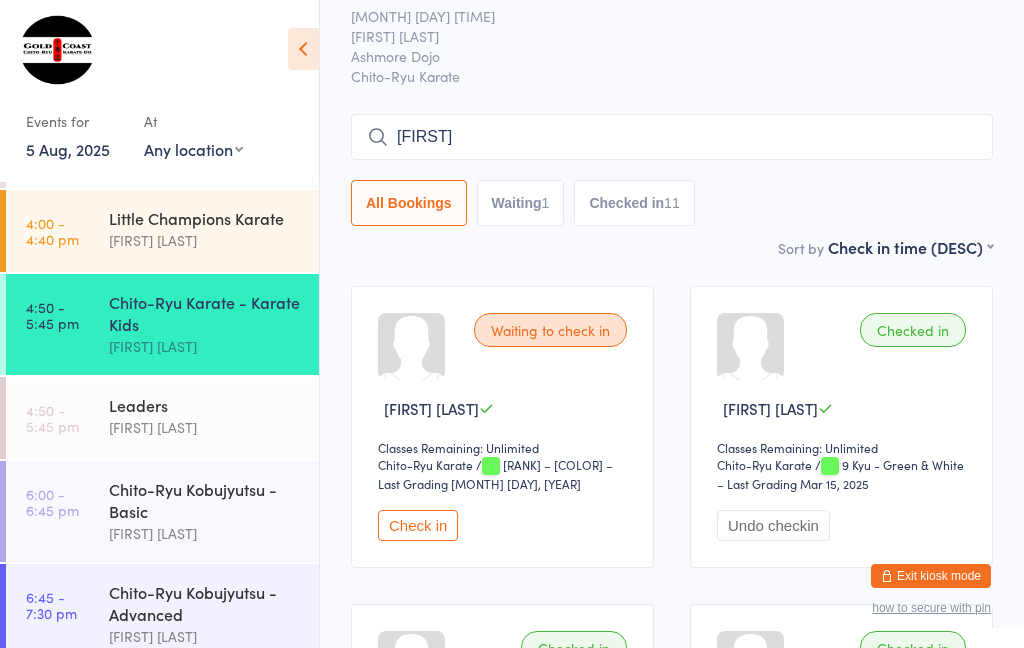 scroll, scrollTop: 0, scrollLeft: 0, axis: both 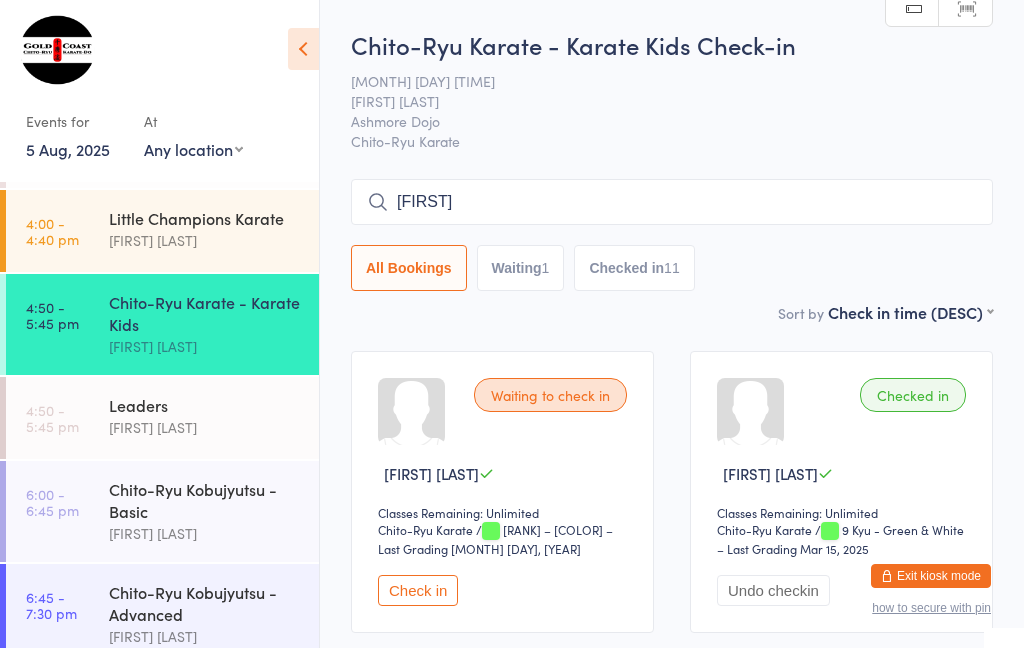 click on "[FIRST]" at bounding box center (672, 202) 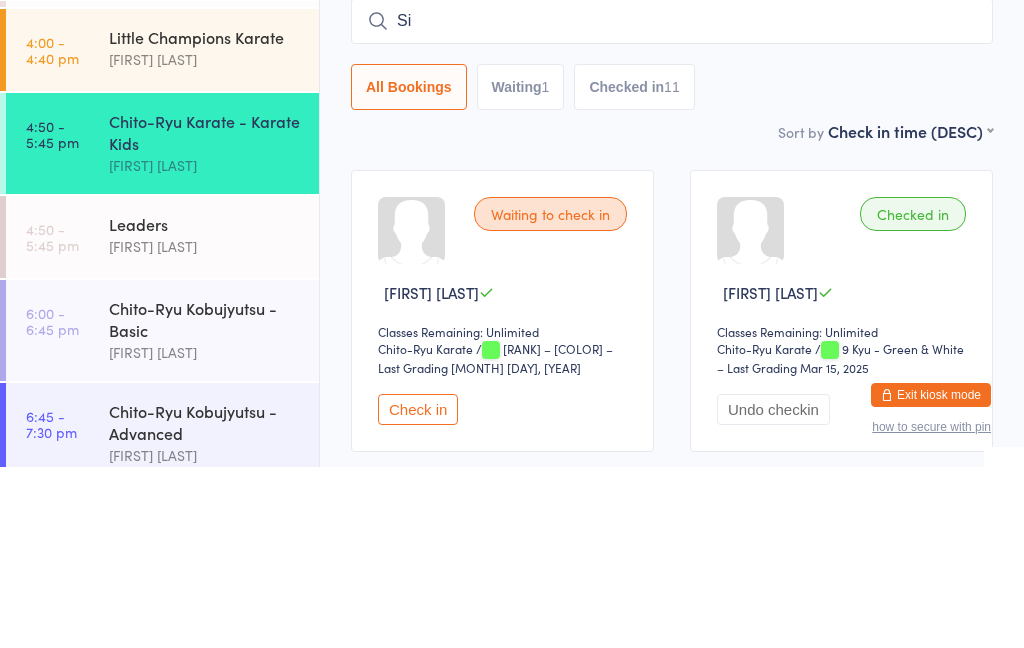type on "S" 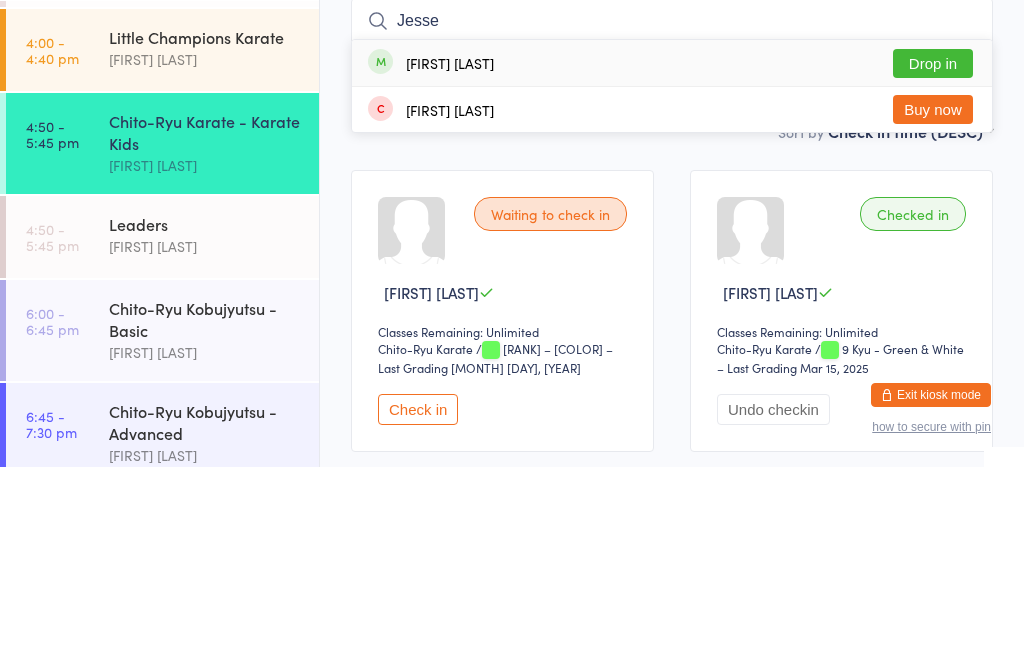 type on "Jesse" 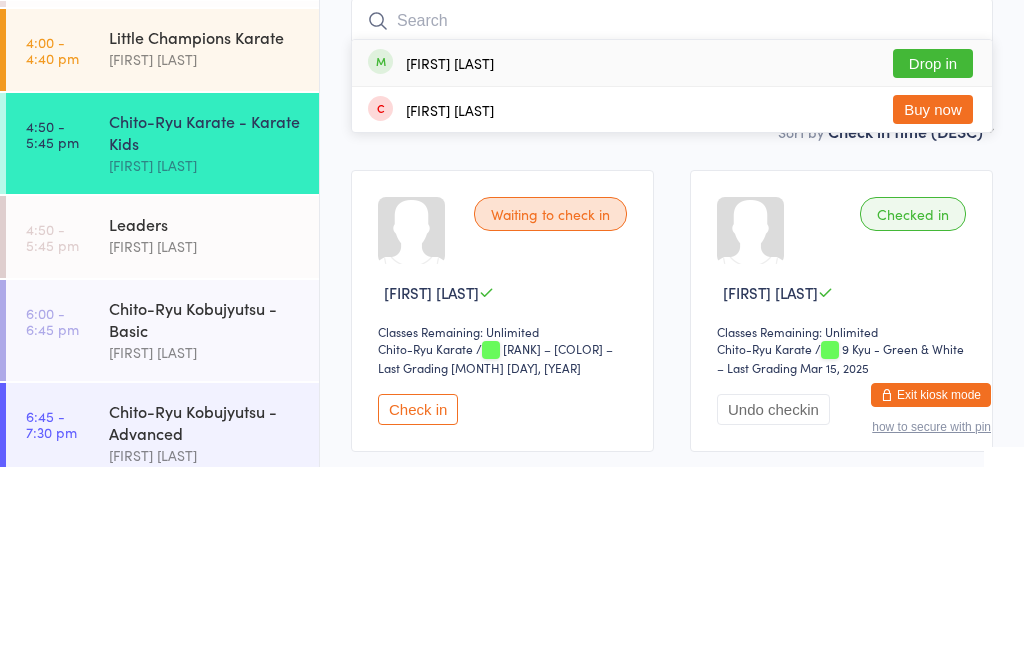 scroll, scrollTop: 181, scrollLeft: 0, axis: vertical 